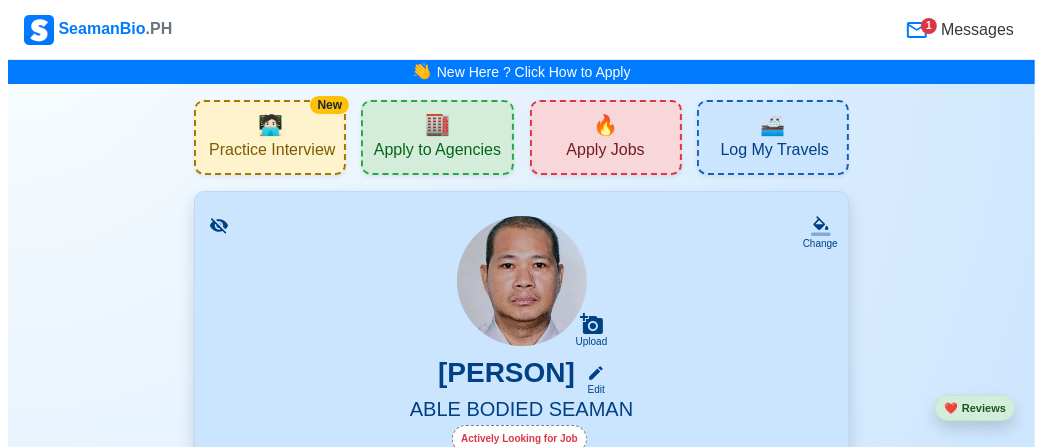 scroll, scrollTop: 400, scrollLeft: 0, axis: vertical 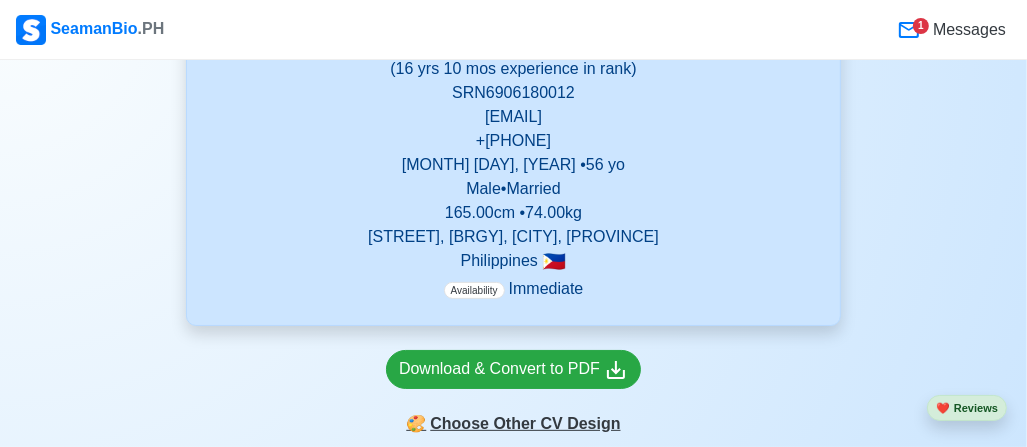 click on "🎨 Choose Other CV Design" at bounding box center (513, 424) 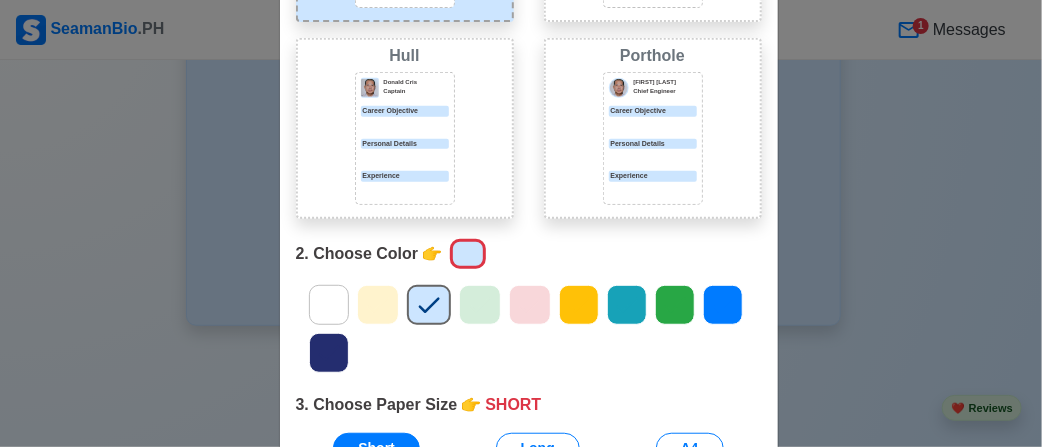 scroll, scrollTop: 300, scrollLeft: 0, axis: vertical 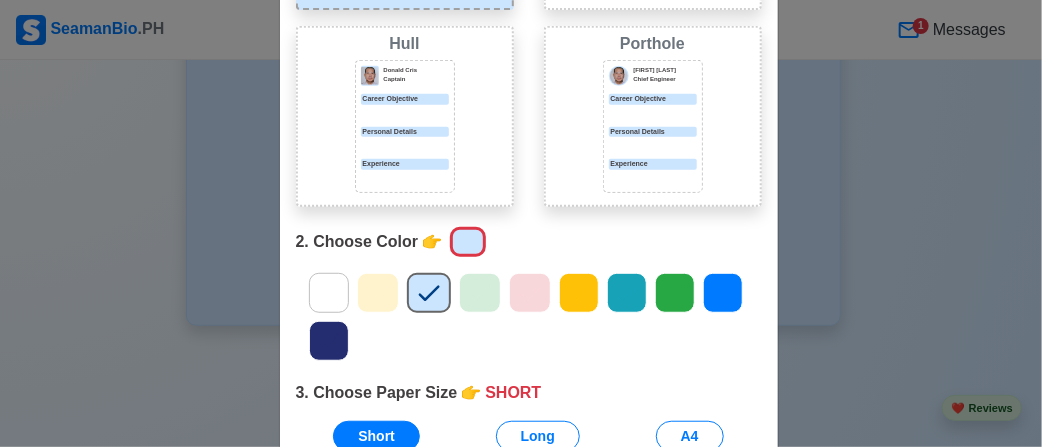 click 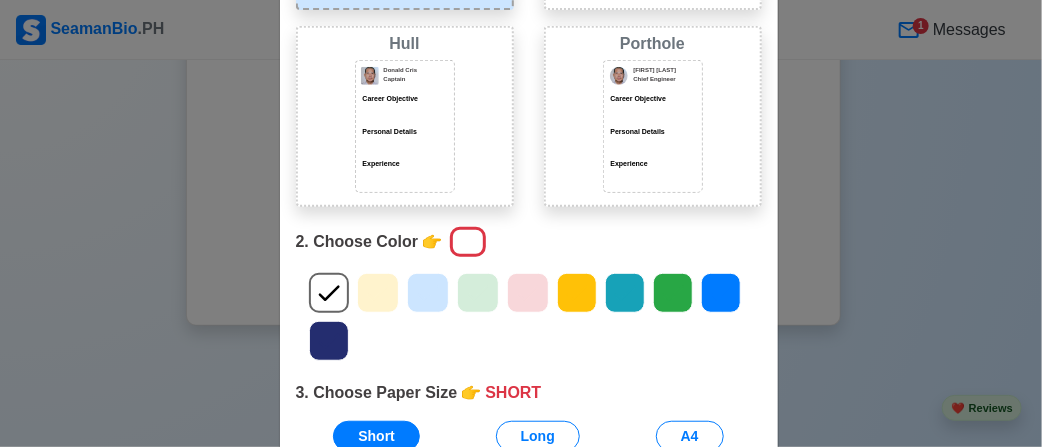 click on "Personal Details" at bounding box center [653, 132] 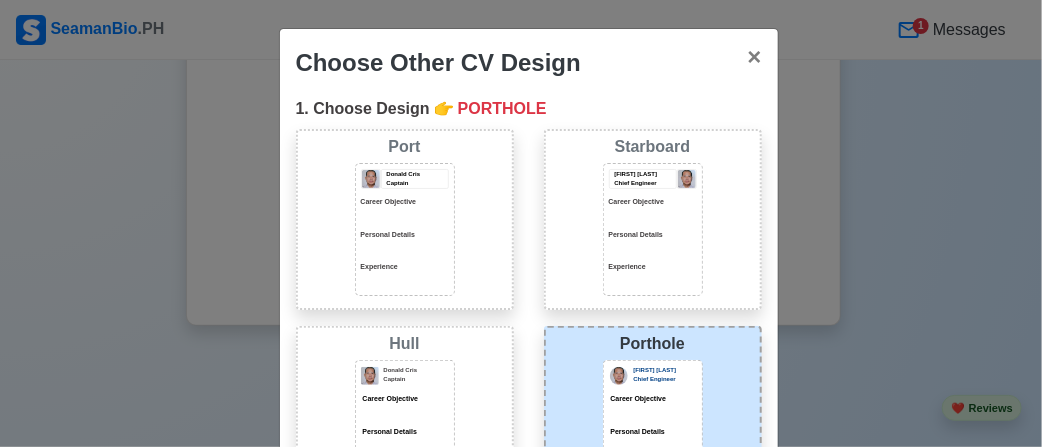 scroll, scrollTop: 470, scrollLeft: 0, axis: vertical 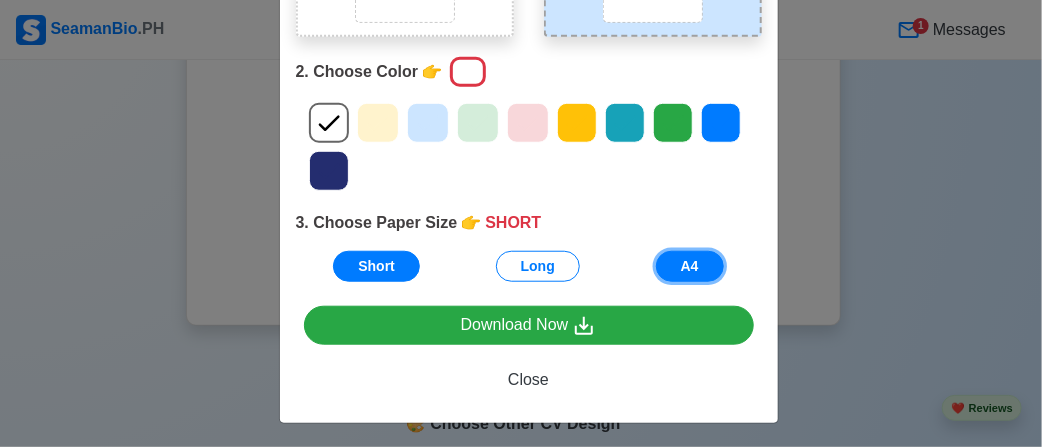 click on "A4" at bounding box center (690, 266) 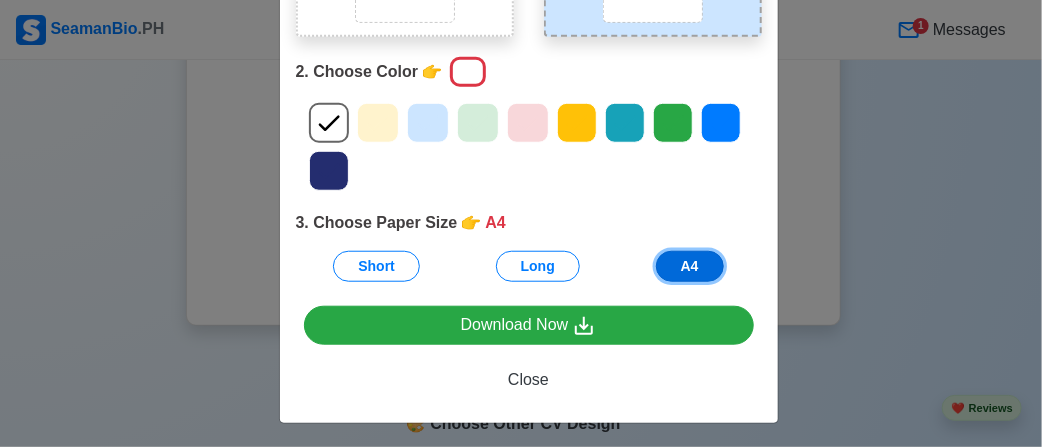 scroll, scrollTop: 0, scrollLeft: 0, axis: both 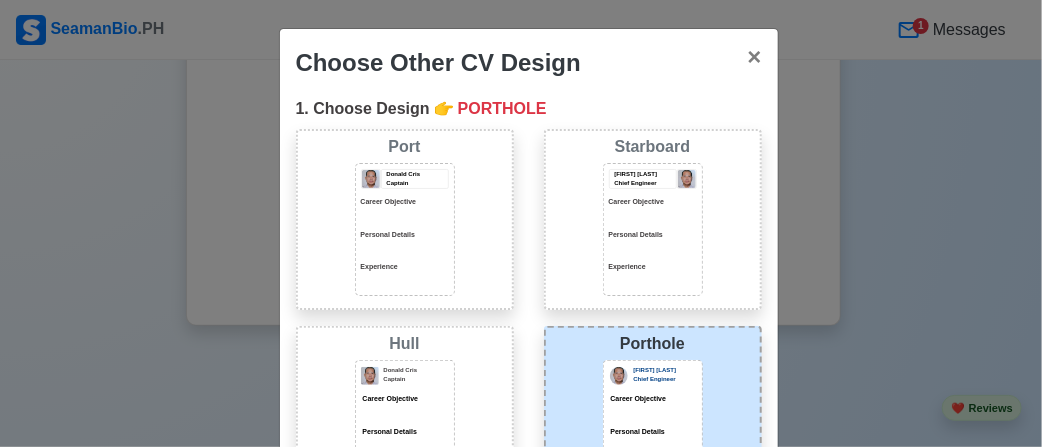 click at bounding box center (653, 217) 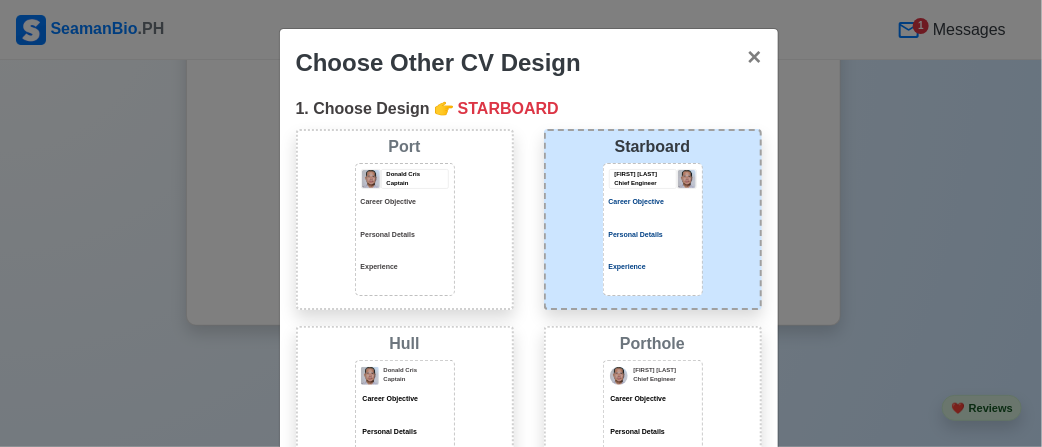 scroll, scrollTop: 470, scrollLeft: 0, axis: vertical 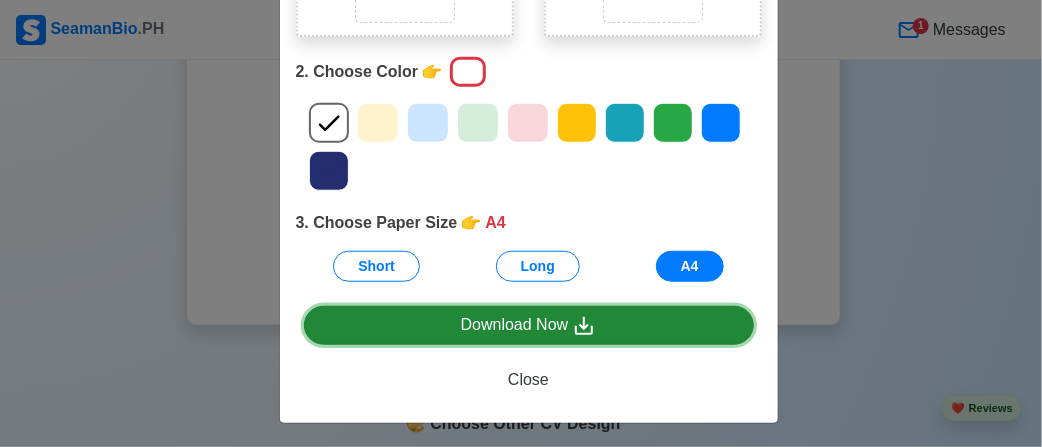 click on "Download Now" at bounding box center [529, 325] 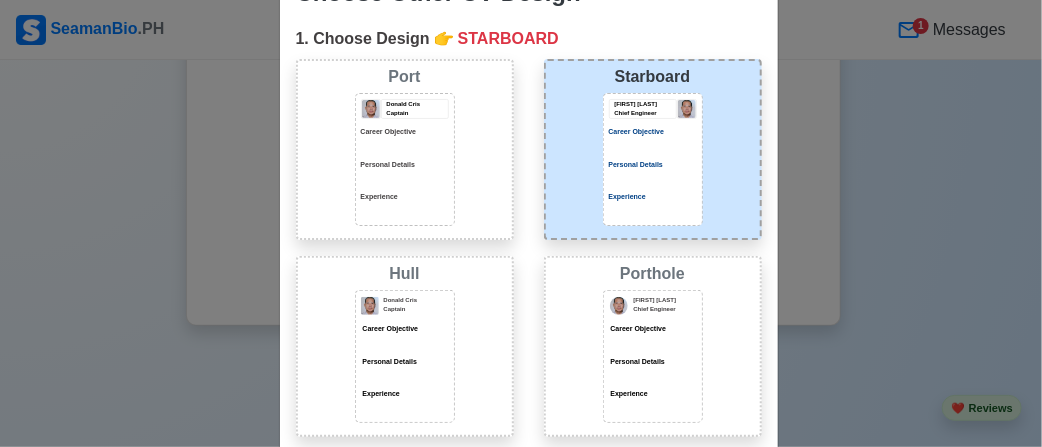 scroll, scrollTop: 0, scrollLeft: 0, axis: both 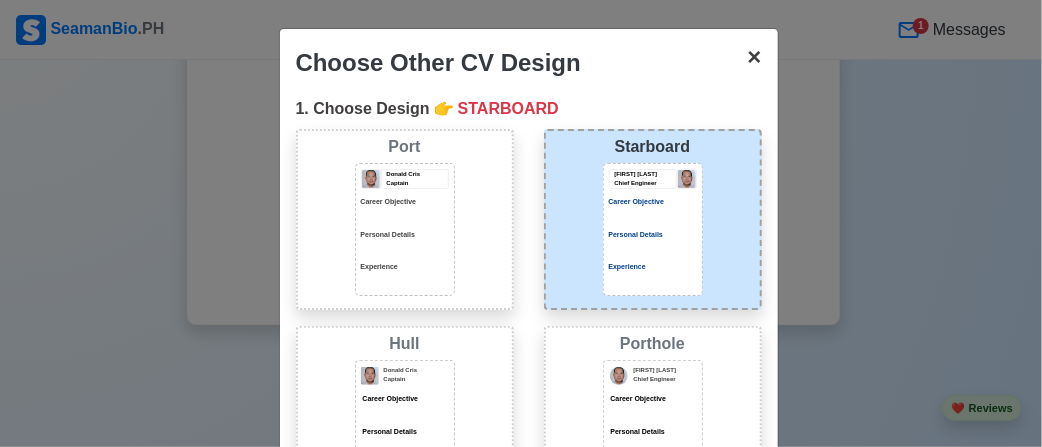 click on "×" at bounding box center [754, 56] 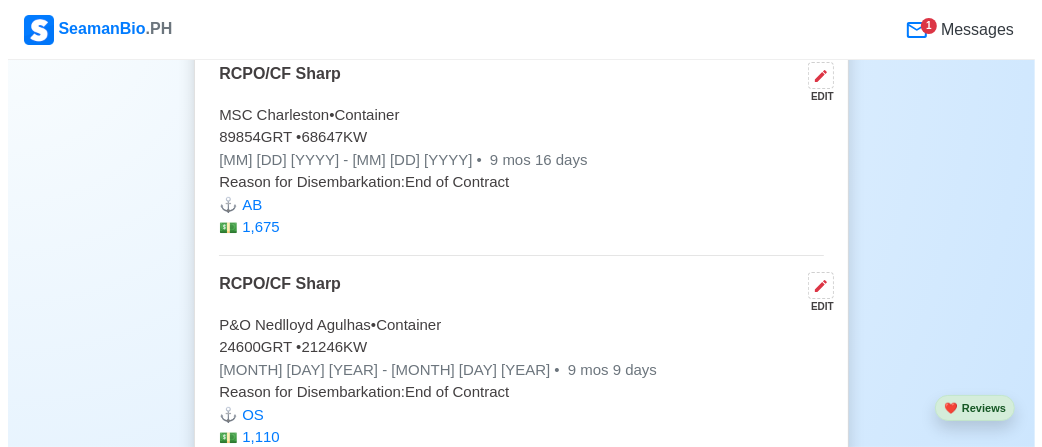 scroll, scrollTop: 9100, scrollLeft: 0, axis: vertical 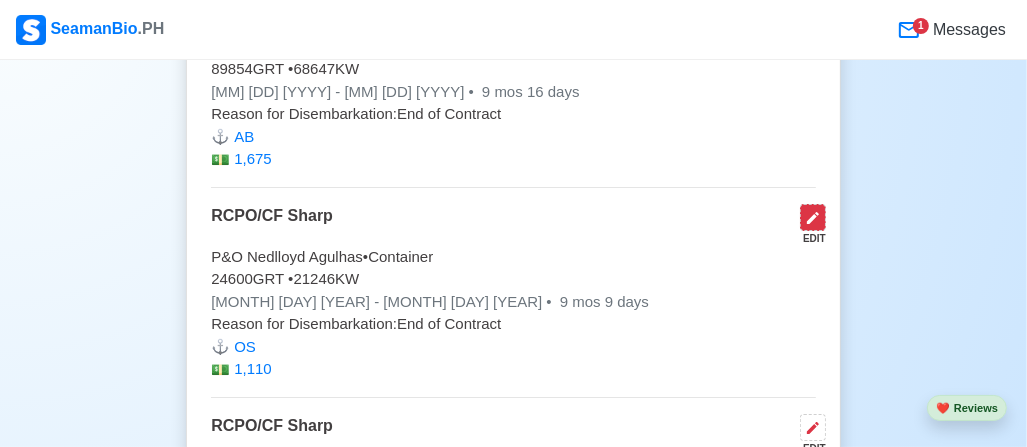 click 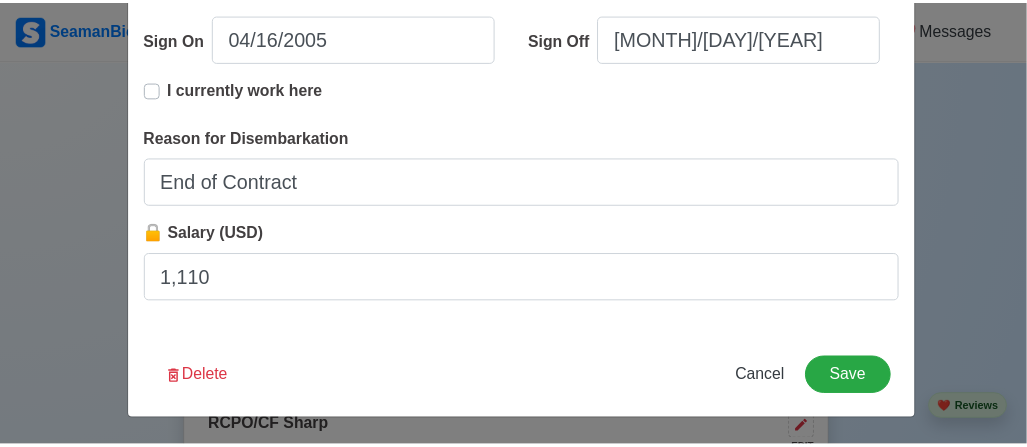 scroll, scrollTop: 692, scrollLeft: 0, axis: vertical 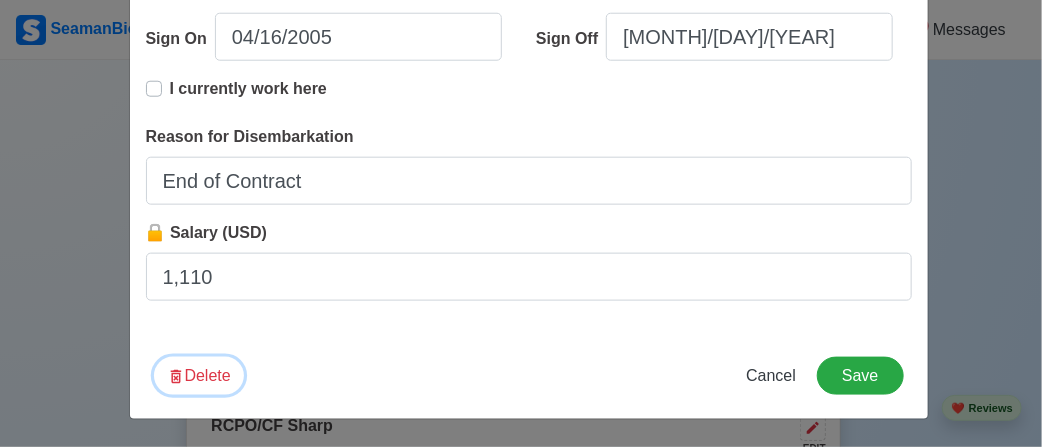click on "Delete" at bounding box center (199, 376) 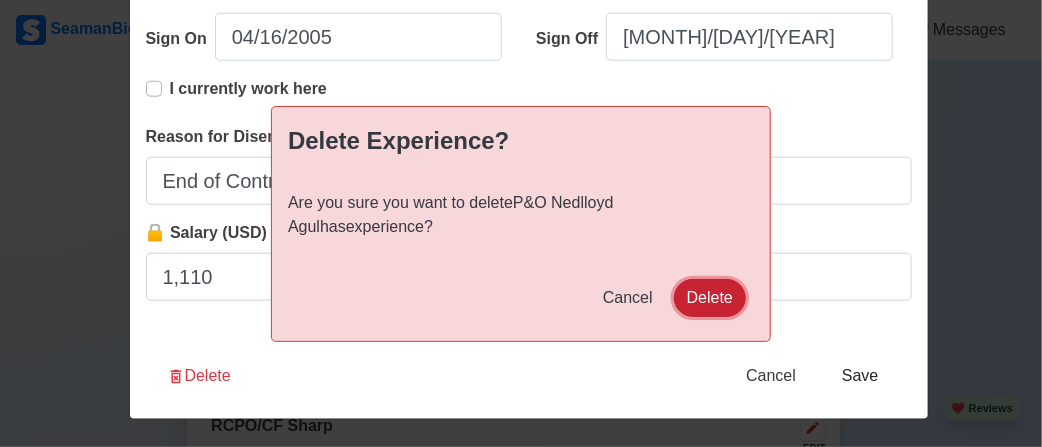 click on "Delete" at bounding box center (710, 298) 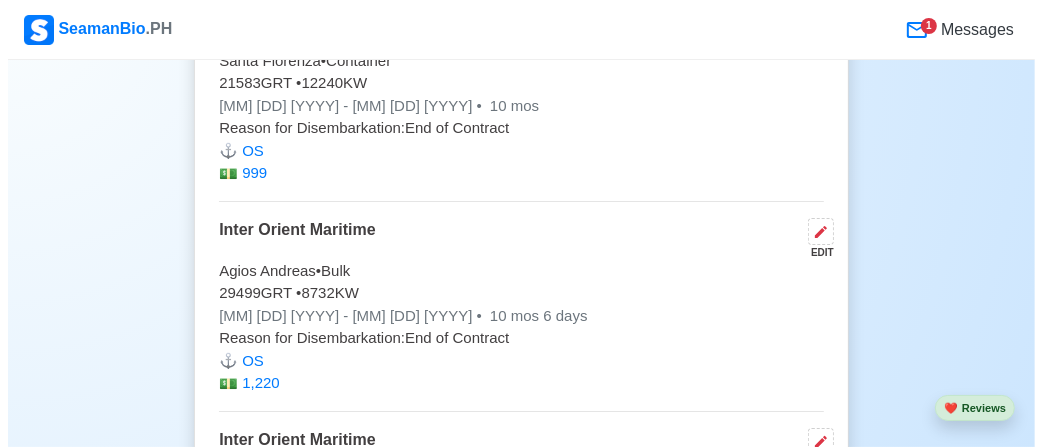 scroll, scrollTop: 9300, scrollLeft: 0, axis: vertical 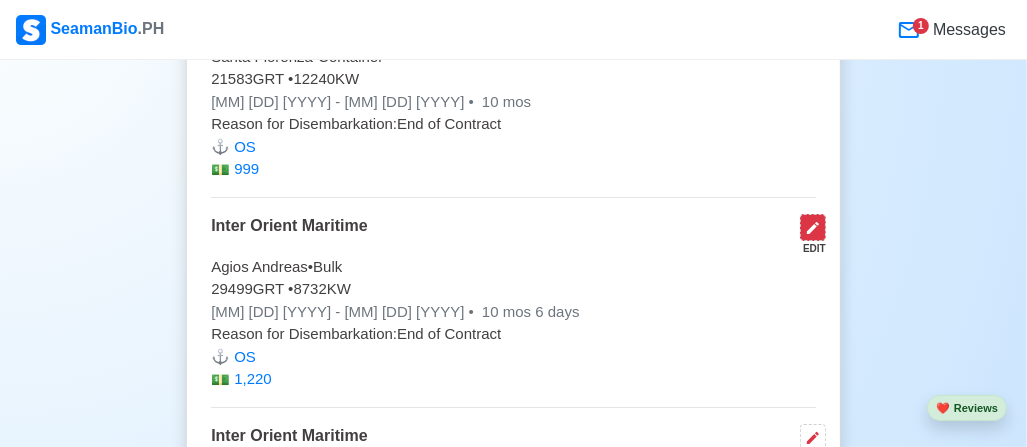 click 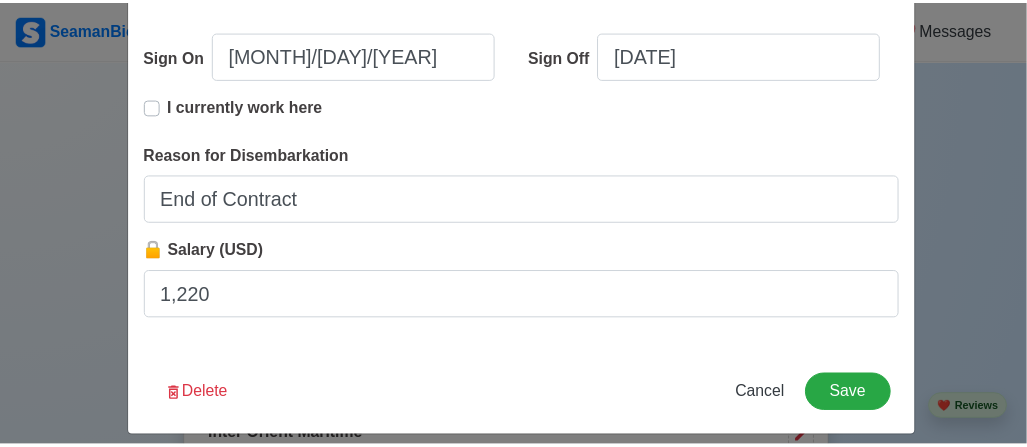 scroll, scrollTop: 692, scrollLeft: 0, axis: vertical 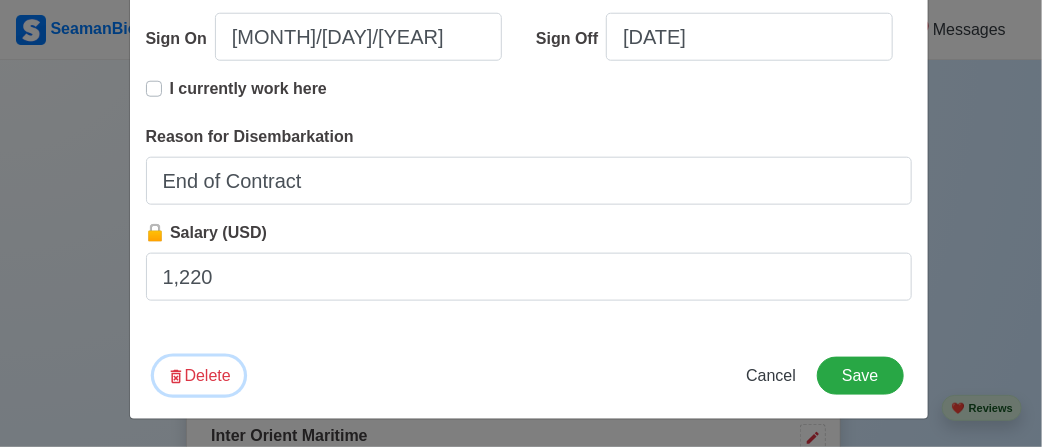 click on "Delete" at bounding box center [199, 376] 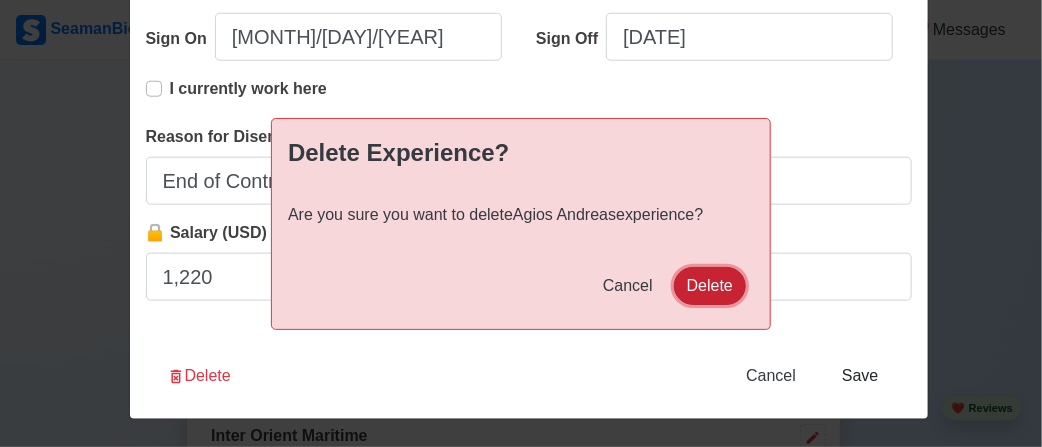 click on "Delete" at bounding box center (710, 286) 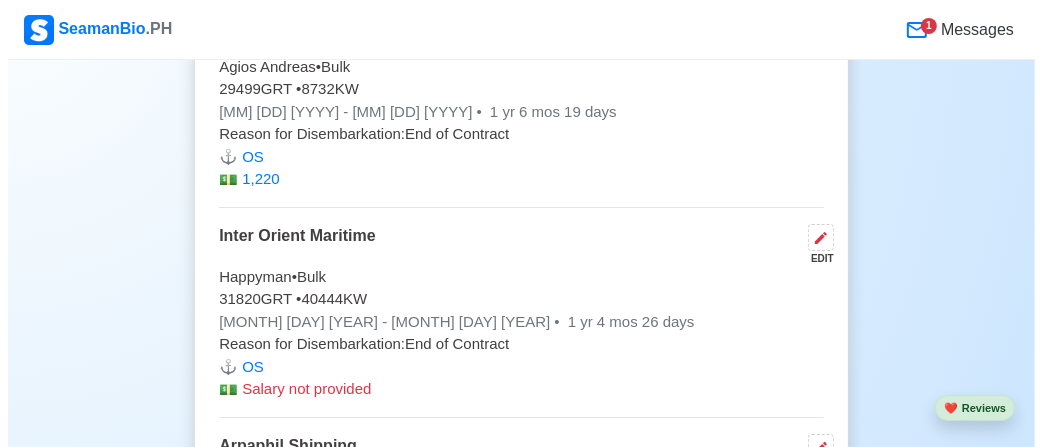 scroll, scrollTop: 9600, scrollLeft: 0, axis: vertical 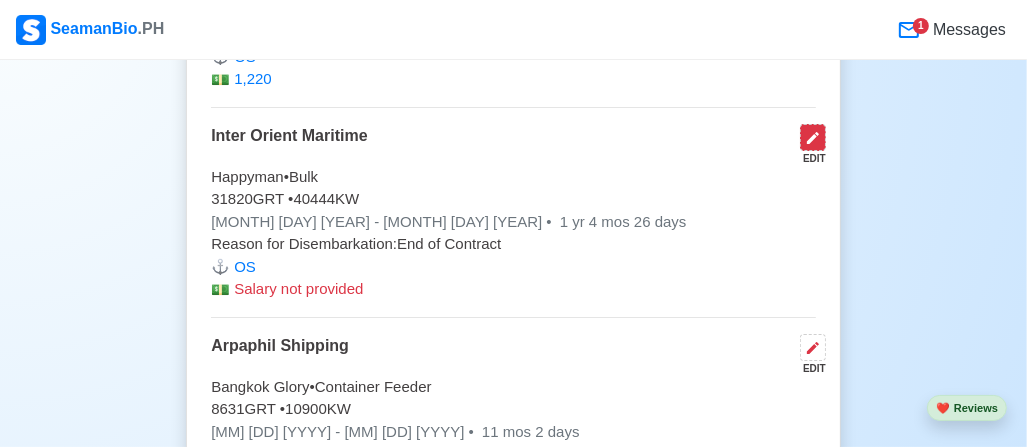 click 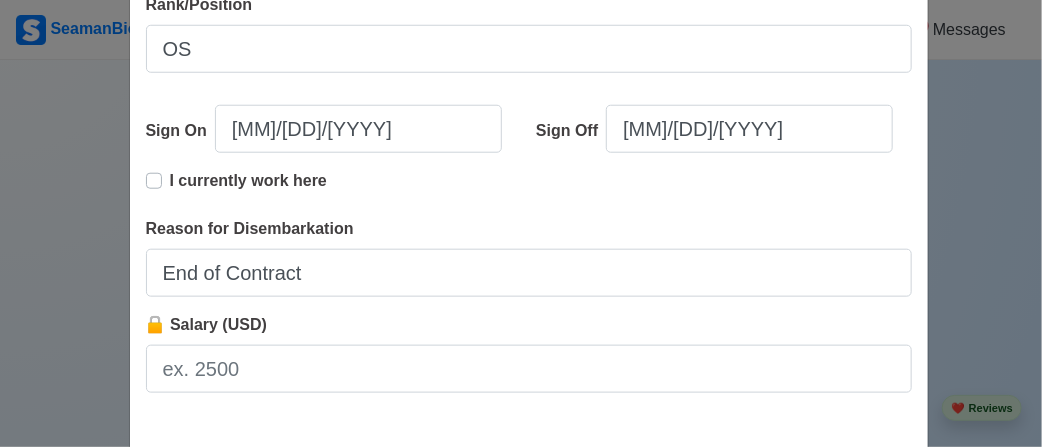 scroll, scrollTop: 692, scrollLeft: 0, axis: vertical 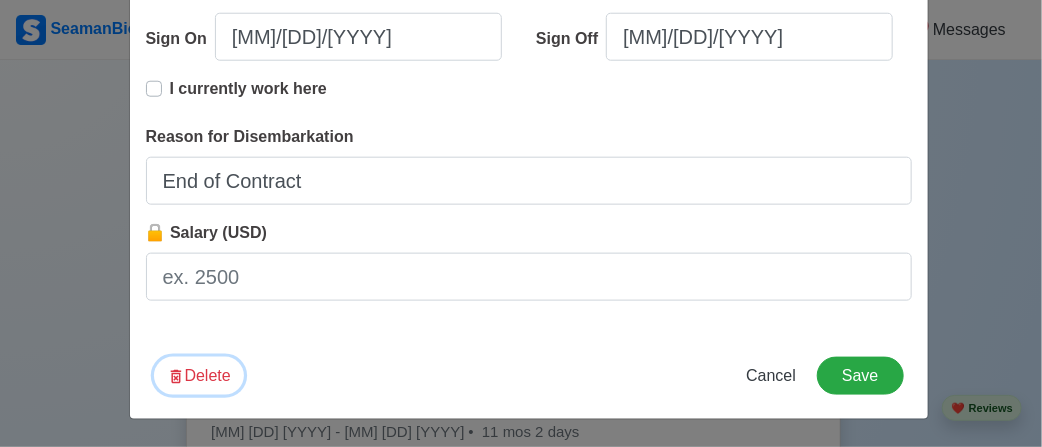 click on "Delete" at bounding box center [199, 376] 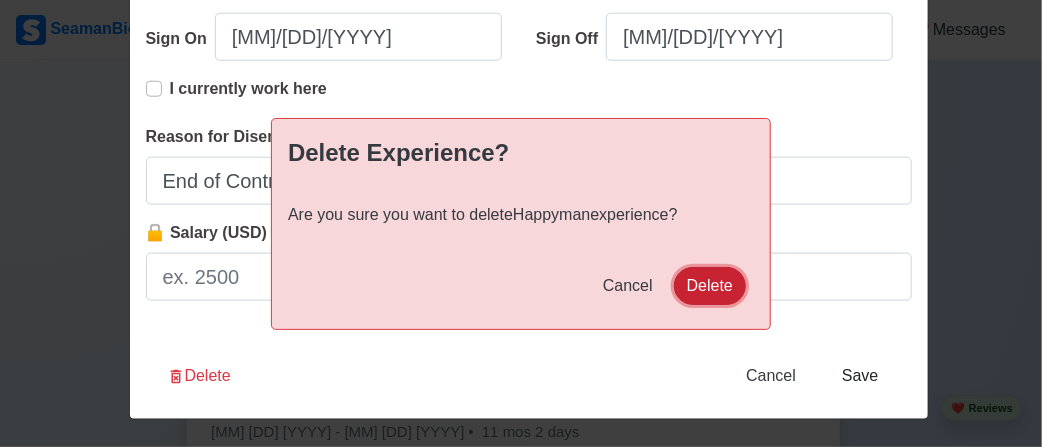 click on "Delete" at bounding box center [710, 286] 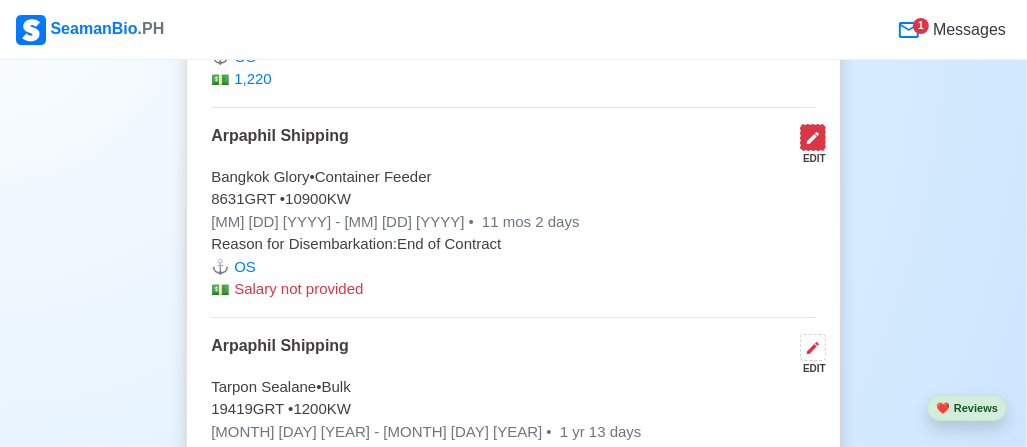 click 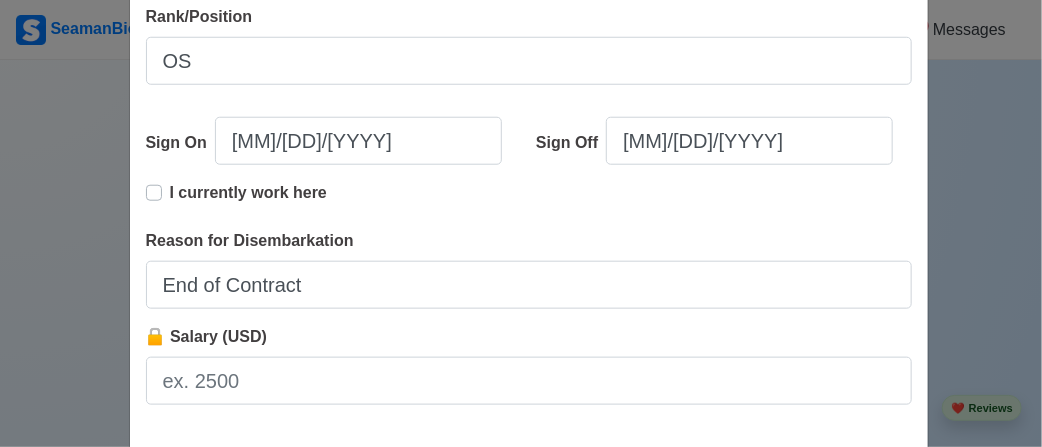 scroll, scrollTop: 692, scrollLeft: 0, axis: vertical 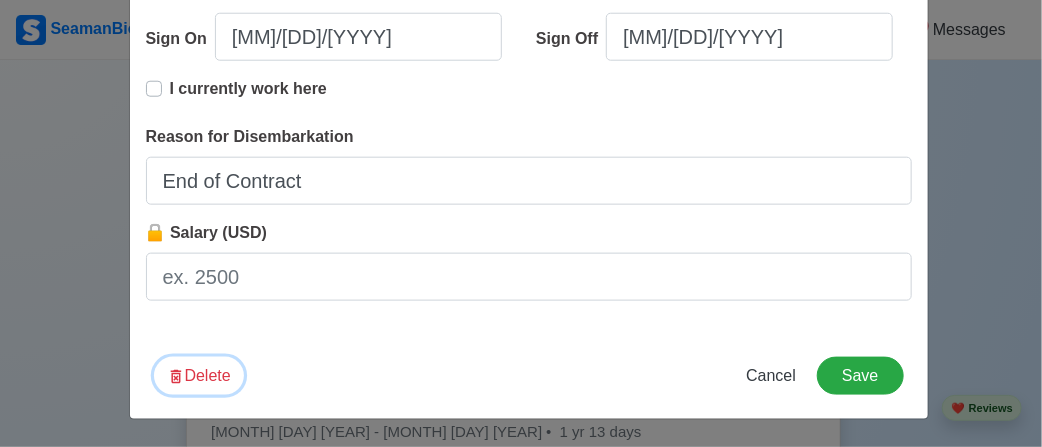 click on "Delete" at bounding box center [199, 376] 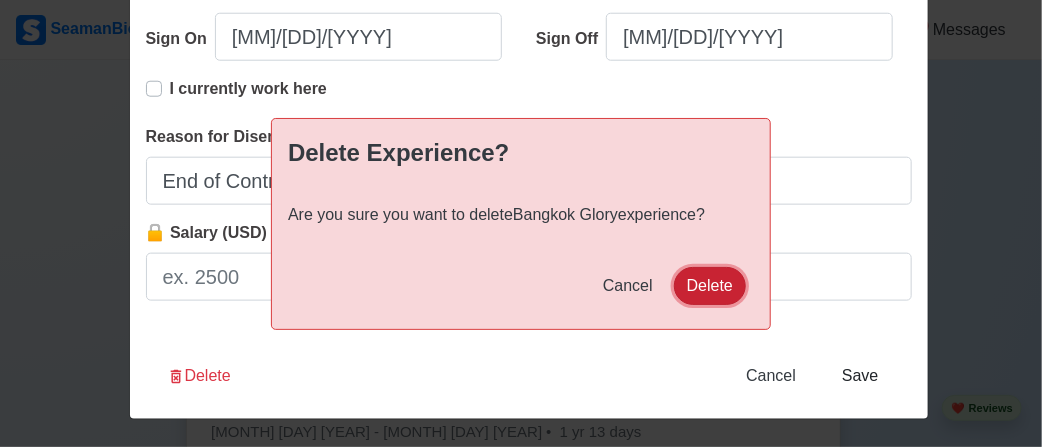 click on "Delete" at bounding box center (710, 286) 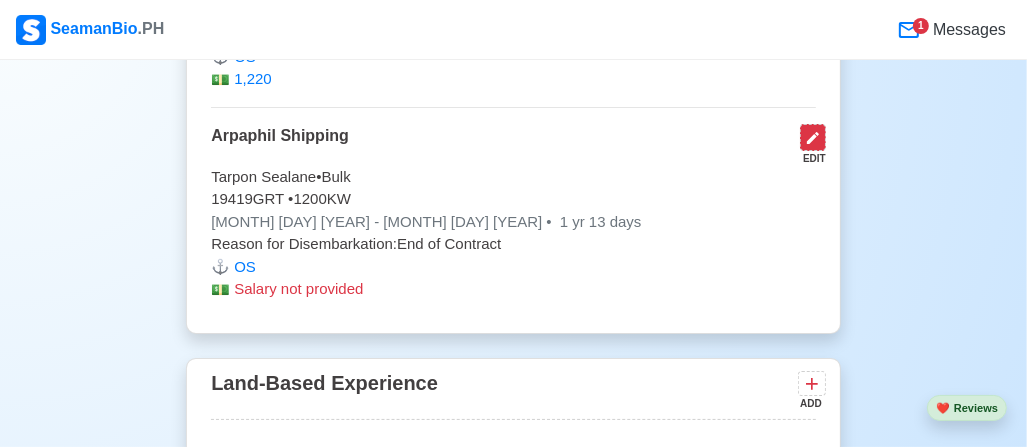 click 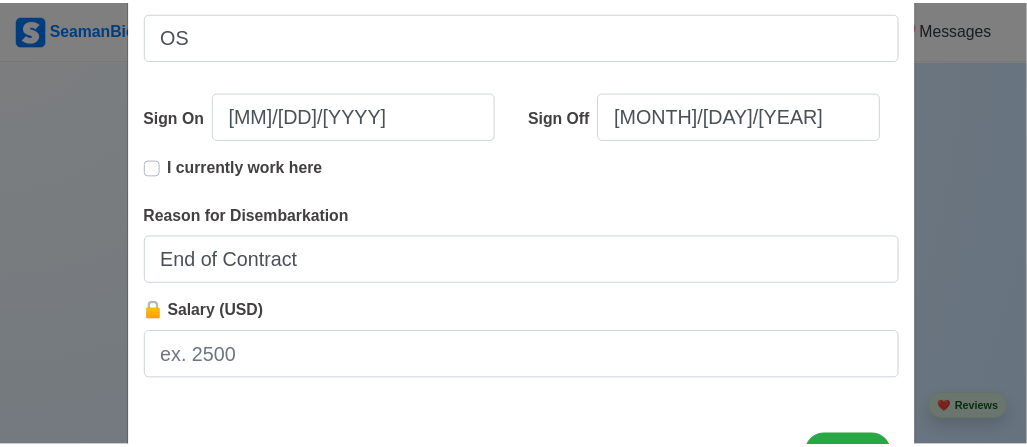scroll, scrollTop: 692, scrollLeft: 0, axis: vertical 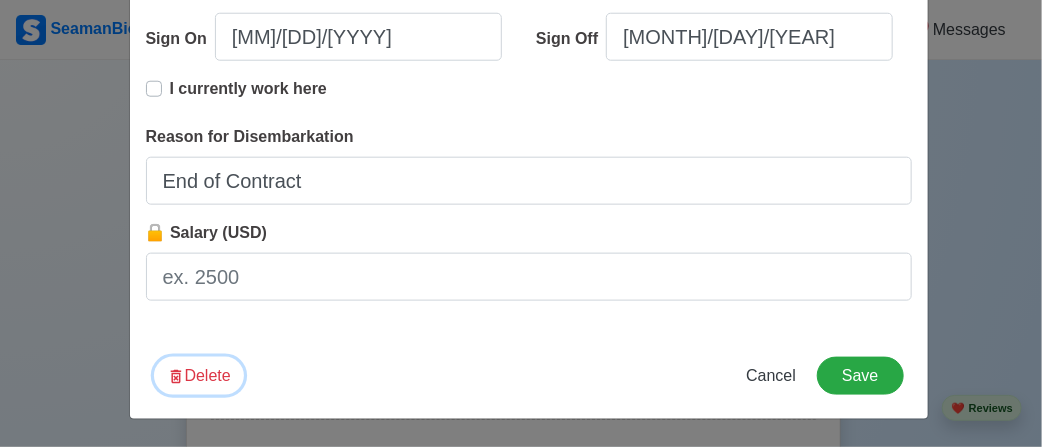 click on "Delete" at bounding box center [199, 376] 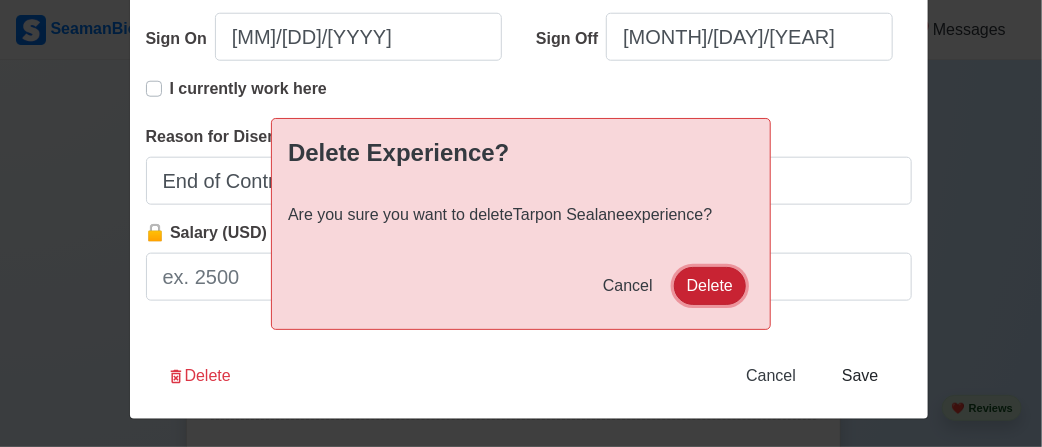 click on "Delete" at bounding box center [710, 286] 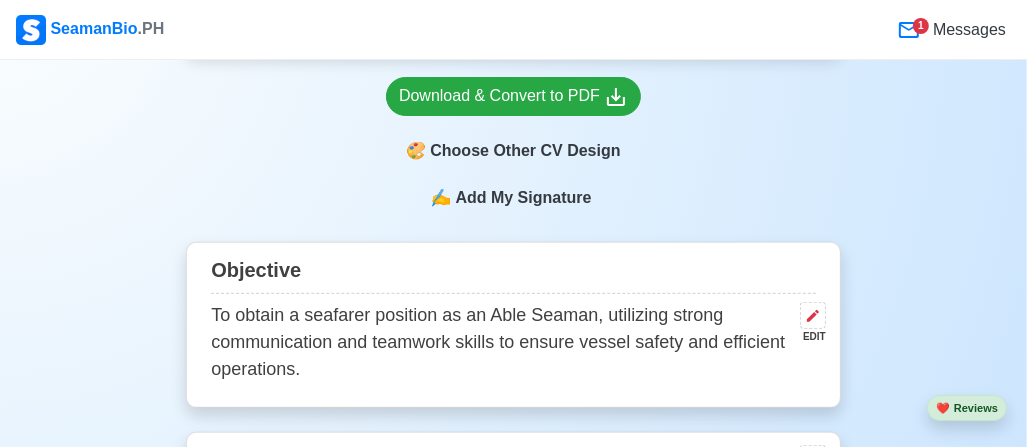 scroll, scrollTop: 600, scrollLeft: 0, axis: vertical 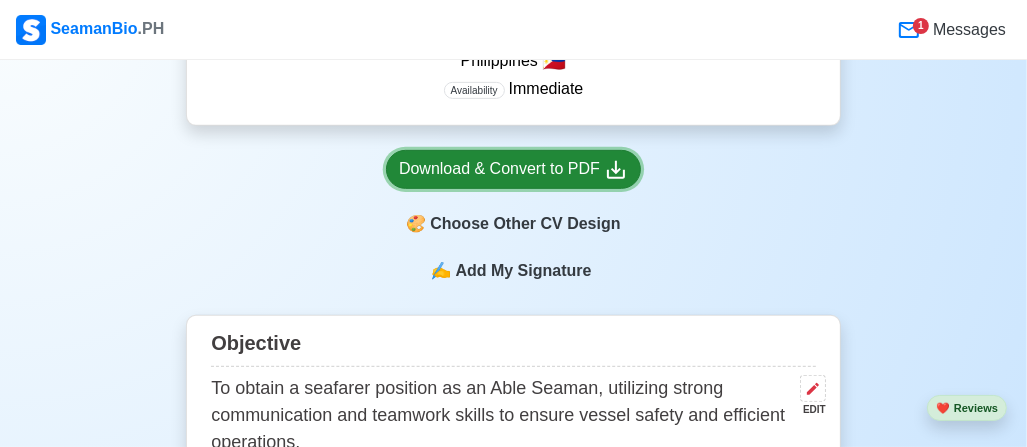 click on "Download & Convert to PDF" at bounding box center [513, 169] 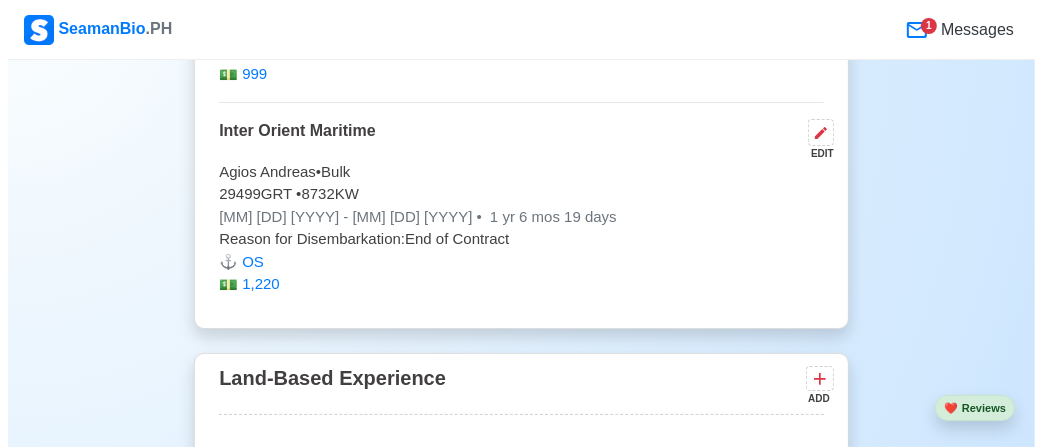 scroll, scrollTop: 9400, scrollLeft: 0, axis: vertical 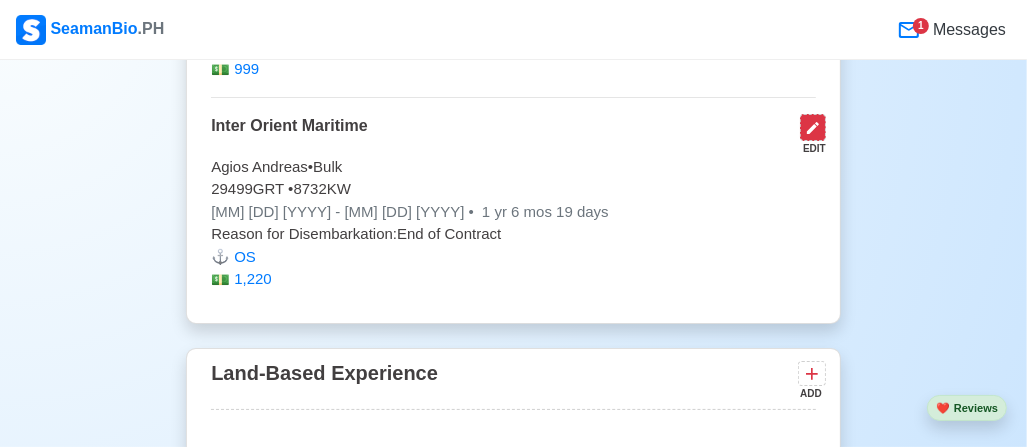 click 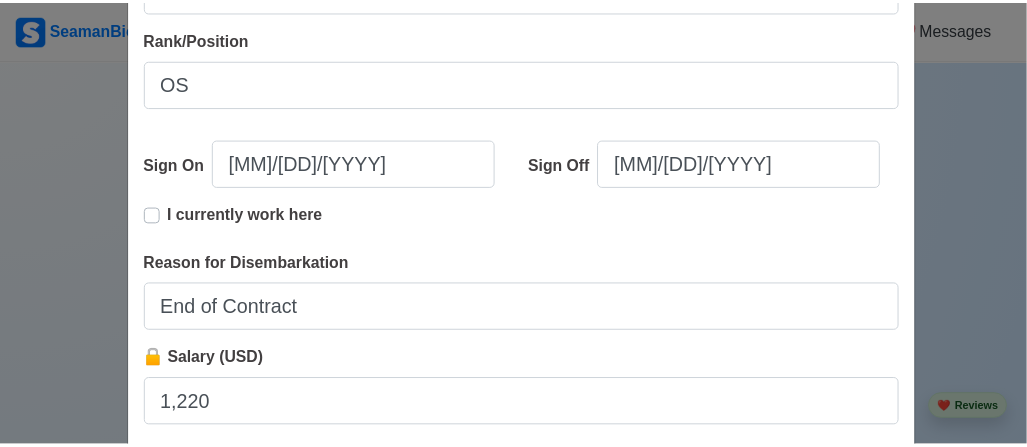 scroll, scrollTop: 692, scrollLeft: 0, axis: vertical 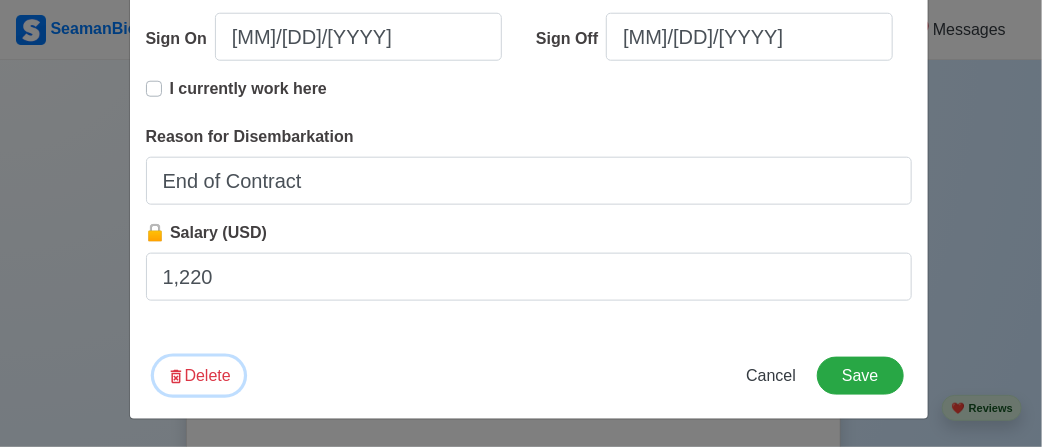 click on "Delete" at bounding box center [199, 376] 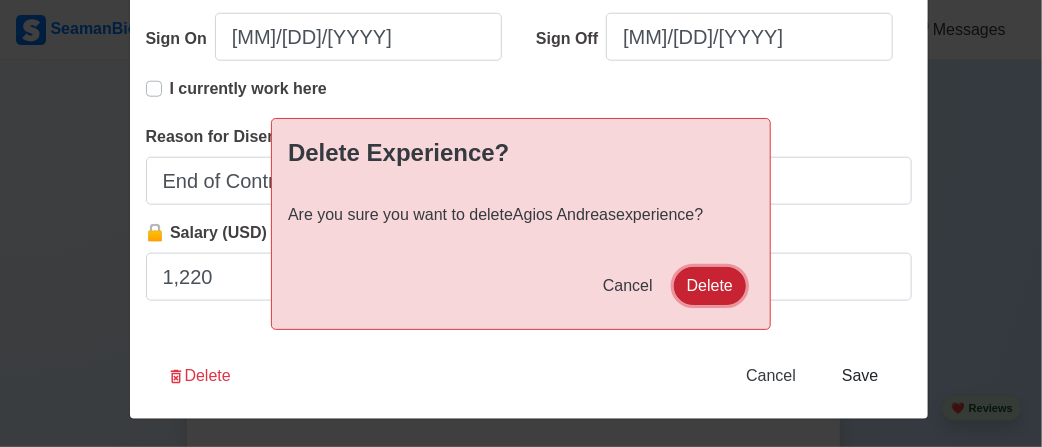 click on "Delete" at bounding box center (710, 286) 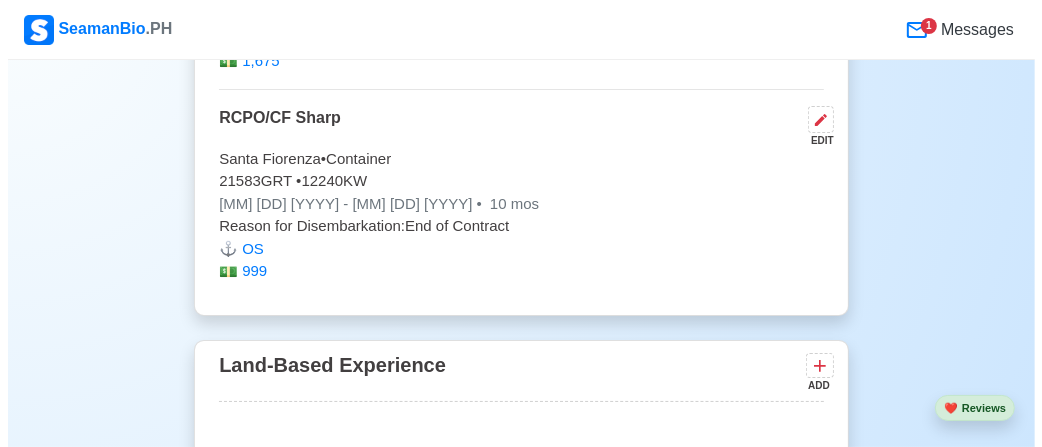 scroll, scrollTop: 9100, scrollLeft: 0, axis: vertical 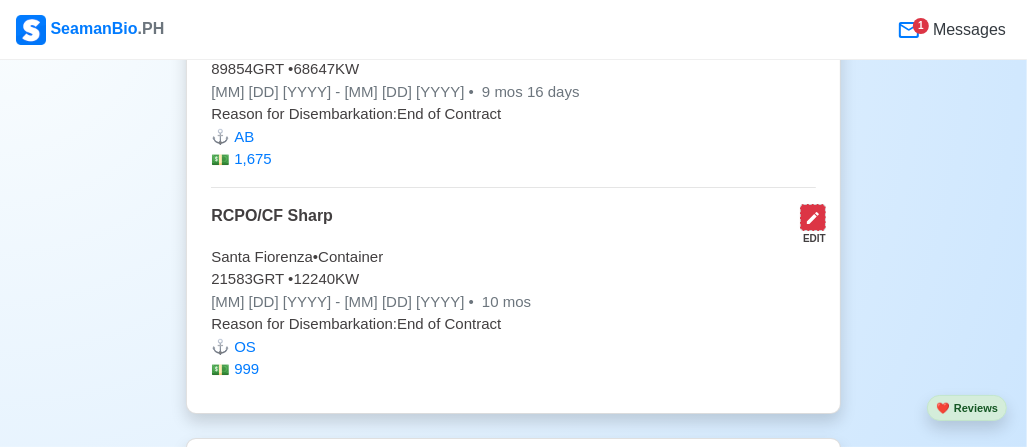 click 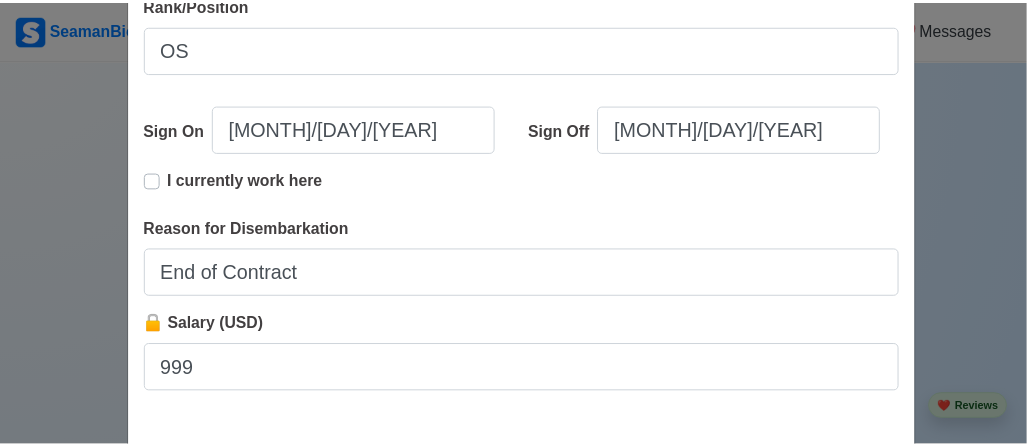 scroll, scrollTop: 692, scrollLeft: 0, axis: vertical 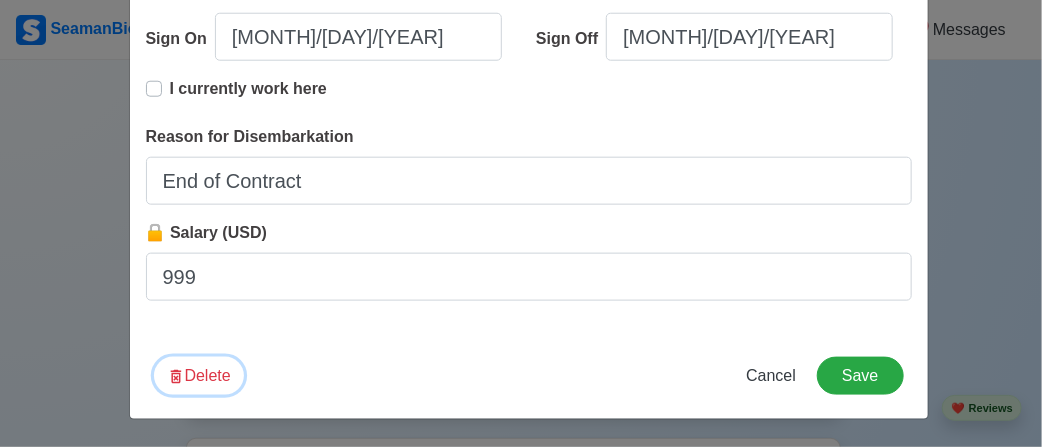 click on "Delete" at bounding box center (199, 376) 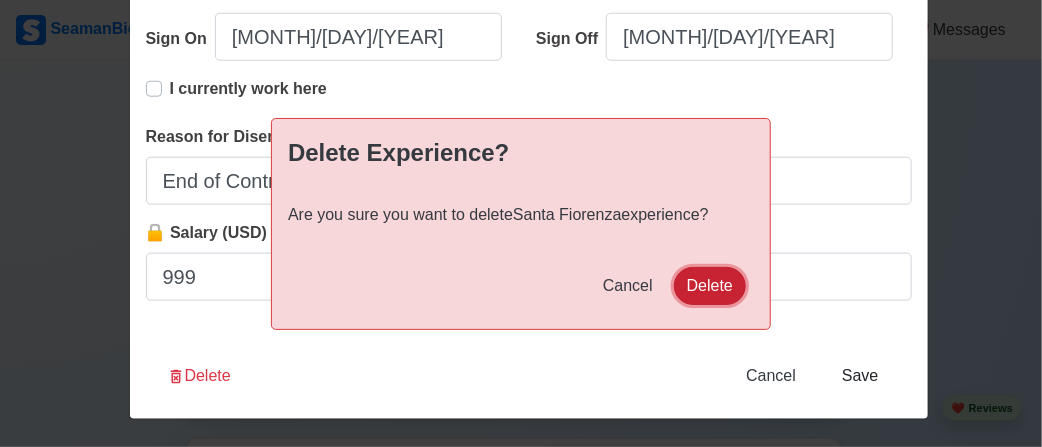click on "Delete" at bounding box center (710, 286) 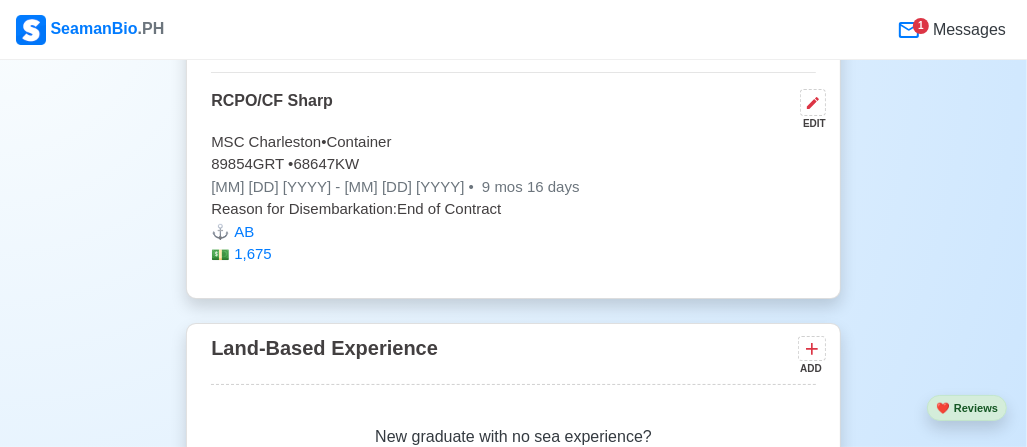 scroll, scrollTop: 9500, scrollLeft: 0, axis: vertical 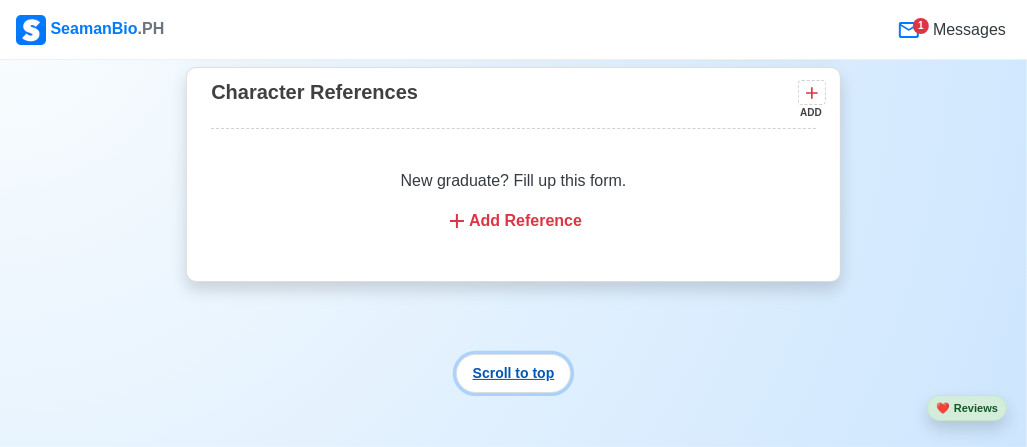 click on "Scroll to top" at bounding box center (514, 373) 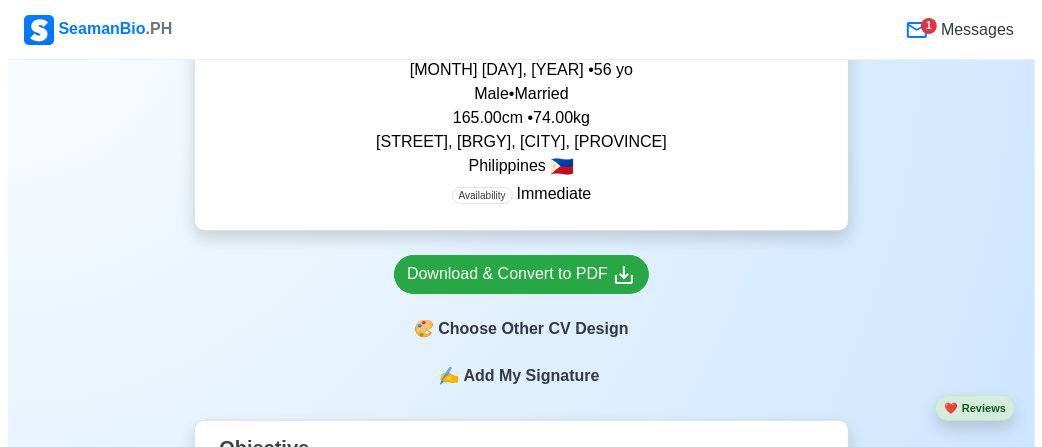 scroll, scrollTop: 500, scrollLeft: 0, axis: vertical 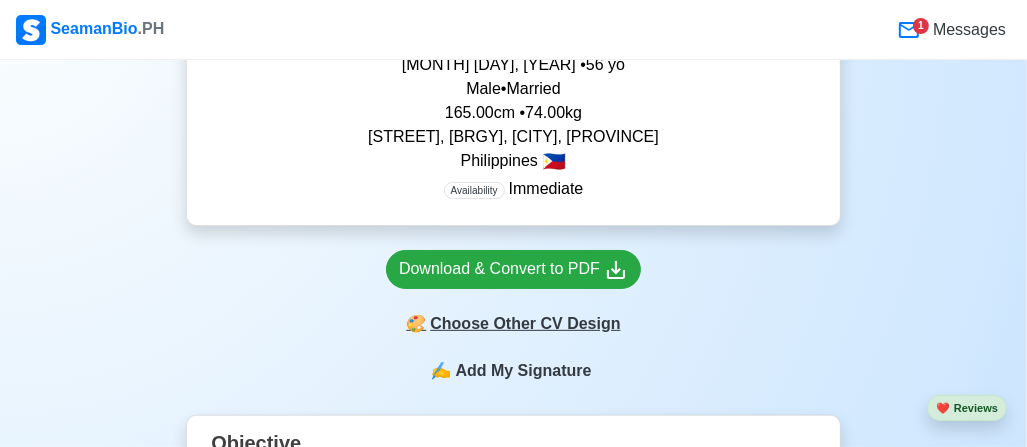 click on "🎨 Choose Other CV Design" at bounding box center [513, 324] 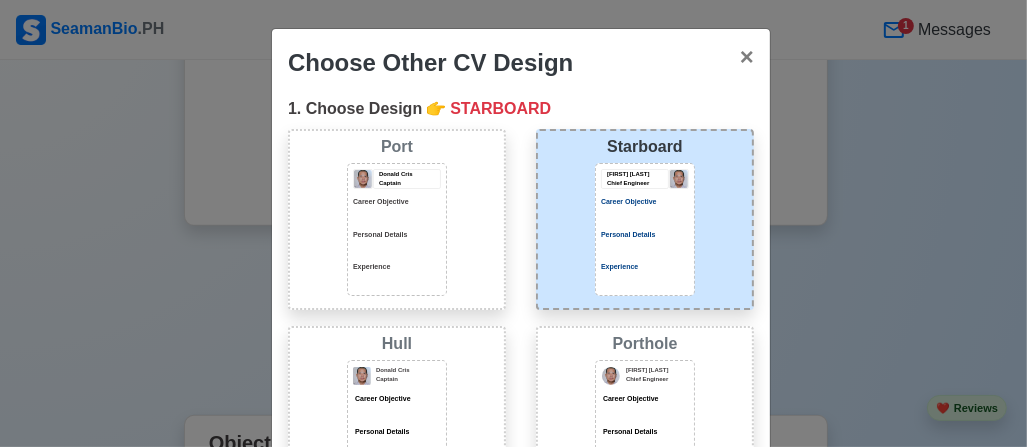 click on "[PERSON] [TITLE] Career Objective Personal Details Experience" at bounding box center [645, 228] 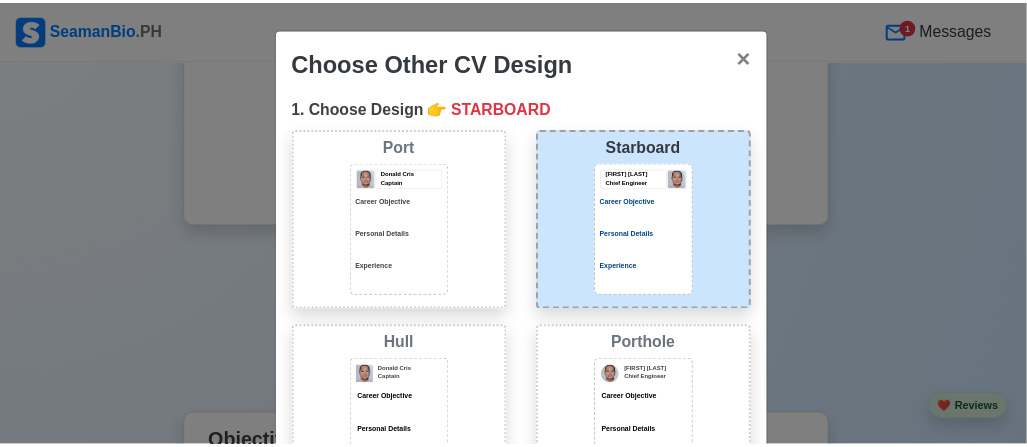 scroll, scrollTop: 470, scrollLeft: 0, axis: vertical 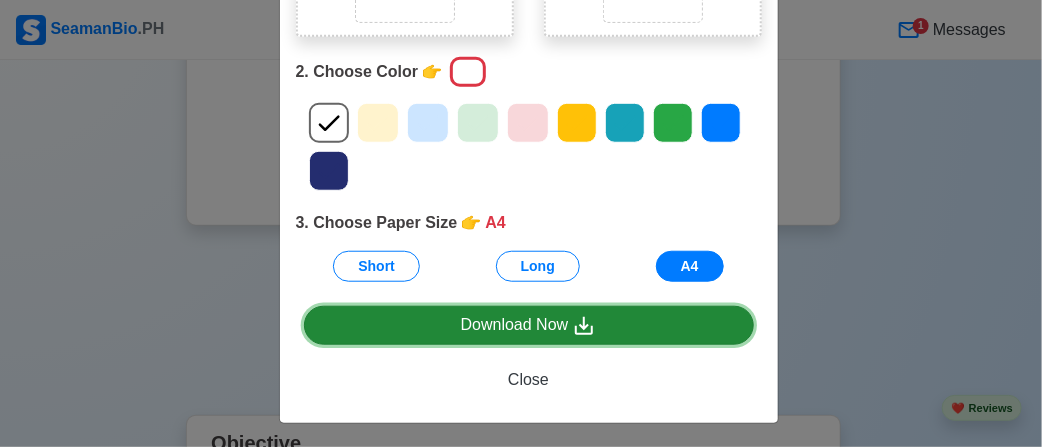 click on "Download Now" at bounding box center (529, 325) 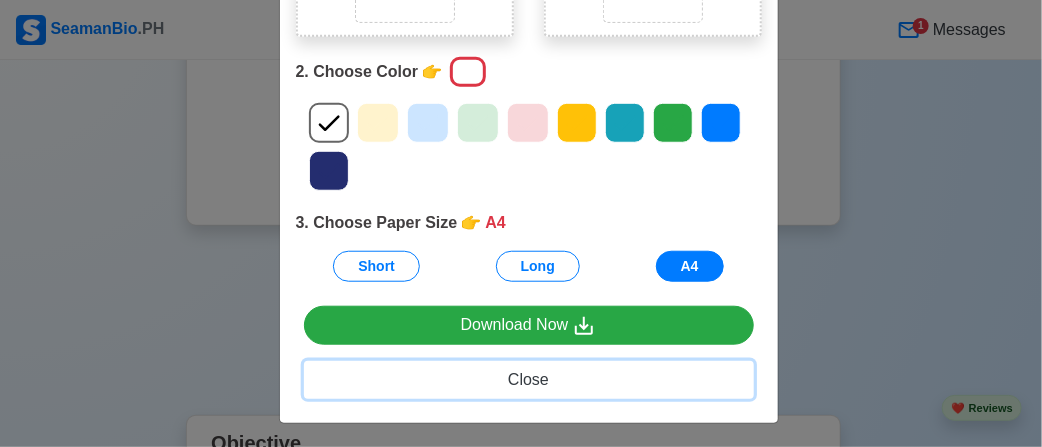 click on "Close" at bounding box center [528, 379] 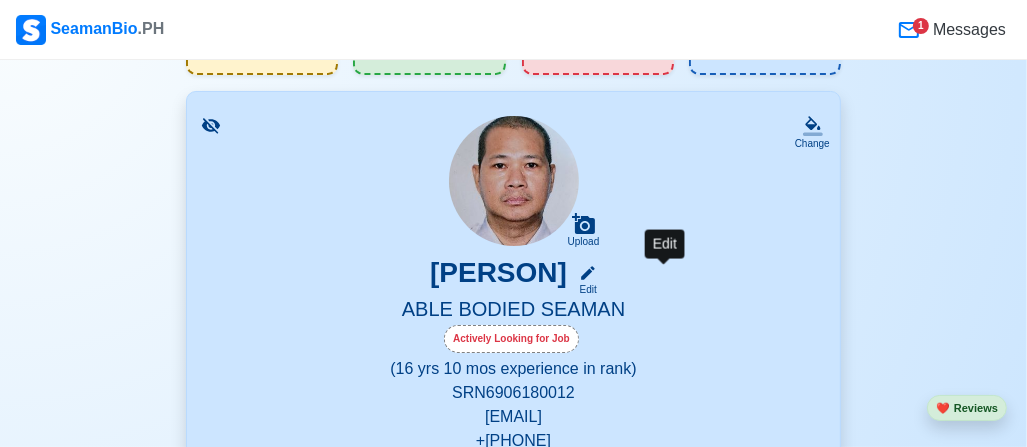 scroll, scrollTop: 0, scrollLeft: 0, axis: both 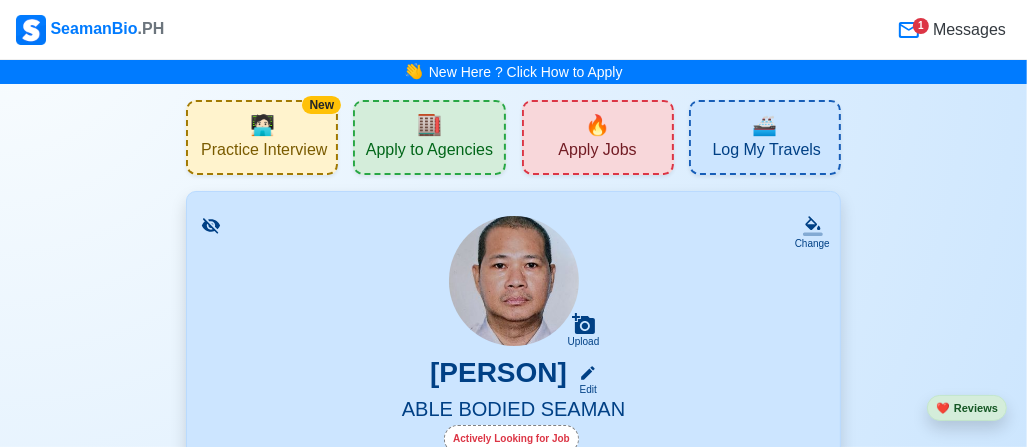 click on "Apply Jobs" at bounding box center [597, 152] 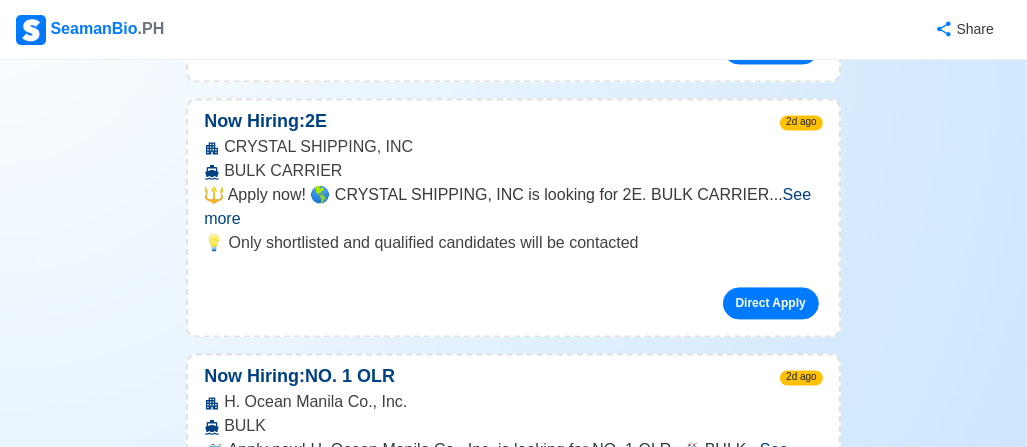 scroll, scrollTop: 8000, scrollLeft: 0, axis: vertical 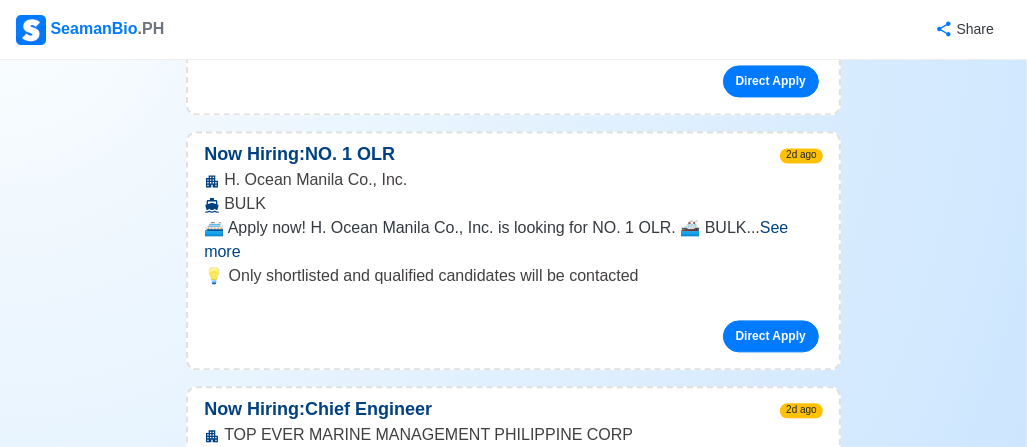 click on "See more" at bounding box center [509, 749] 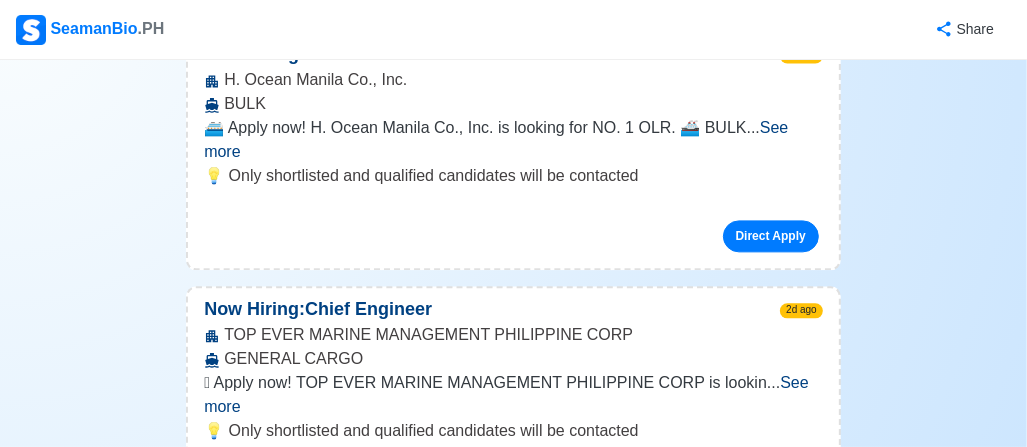 click on "Direct Apply" at bounding box center (771, 914) 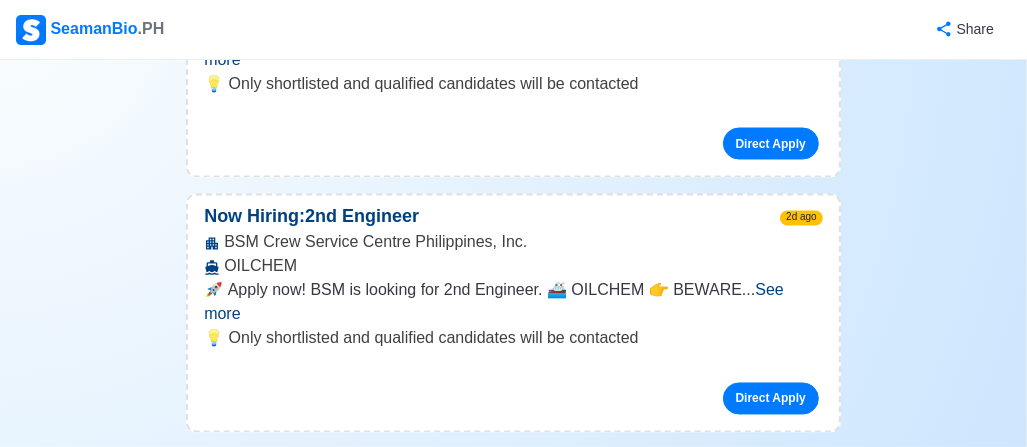 scroll, scrollTop: 12700, scrollLeft: 0, axis: vertical 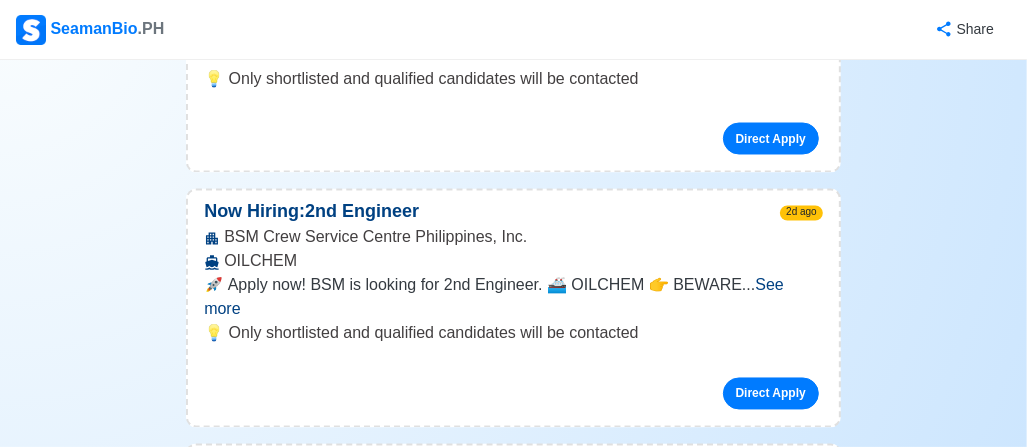 click on "See more" at bounding box center (503, 1293) 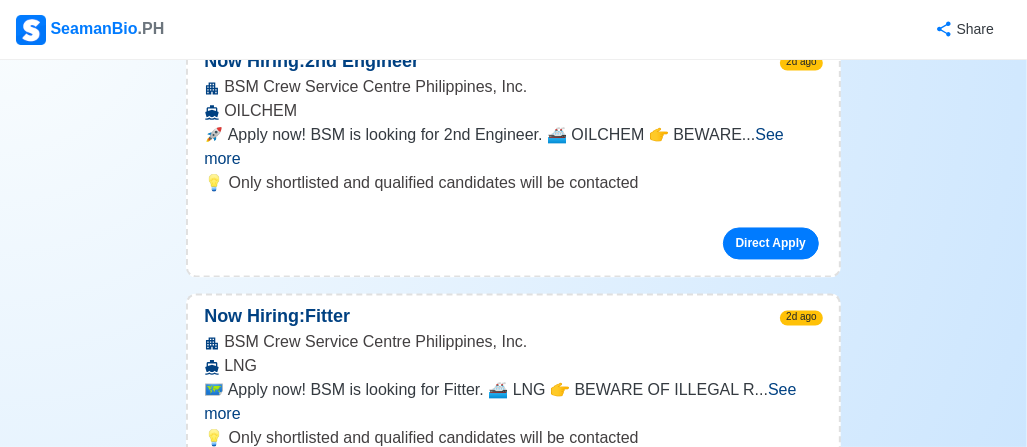 scroll, scrollTop: 12900, scrollLeft: 0, axis: vertical 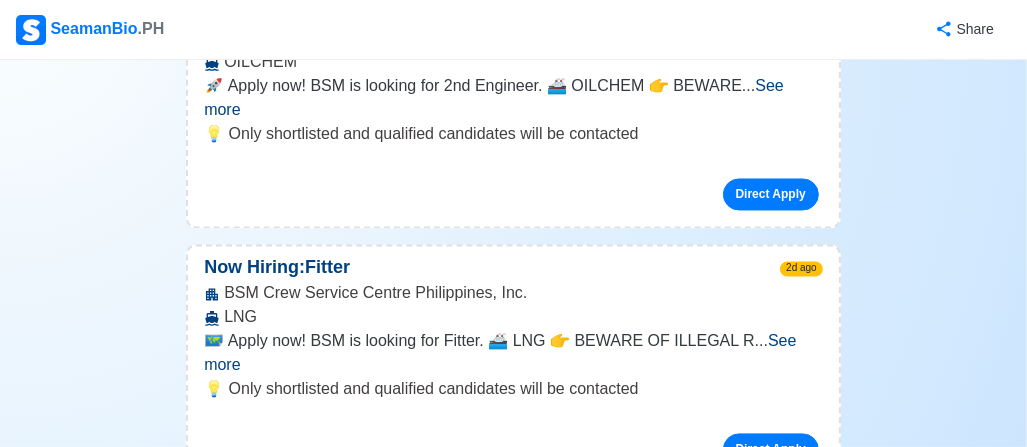 click on "Direct Apply" at bounding box center (771, 1358) 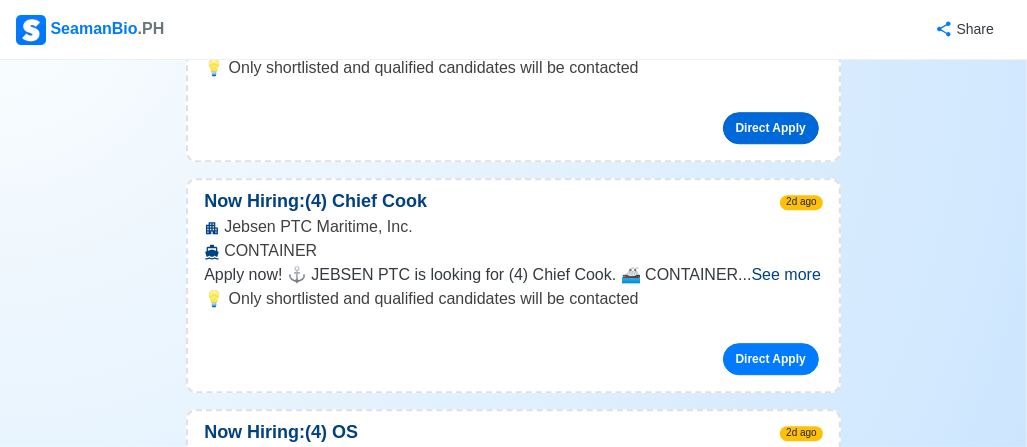 scroll, scrollTop: 14200, scrollLeft: 0, axis: vertical 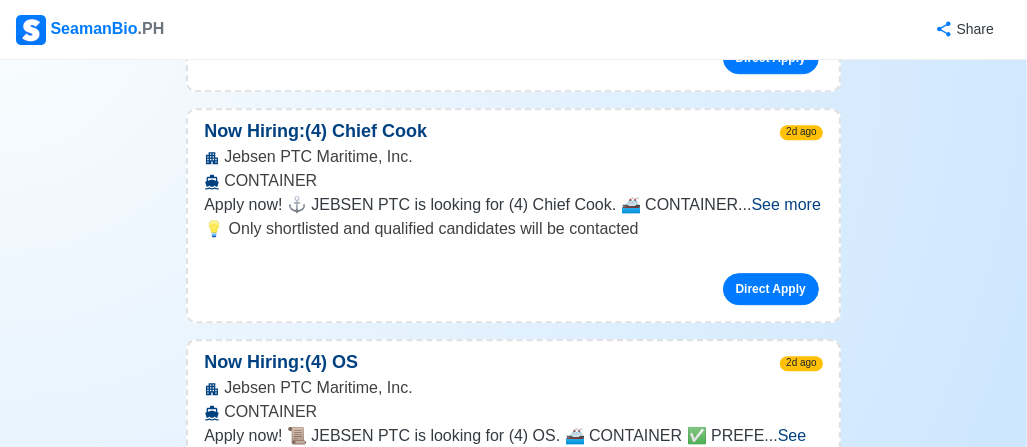 click on "See more" at bounding box center (502, 1467) 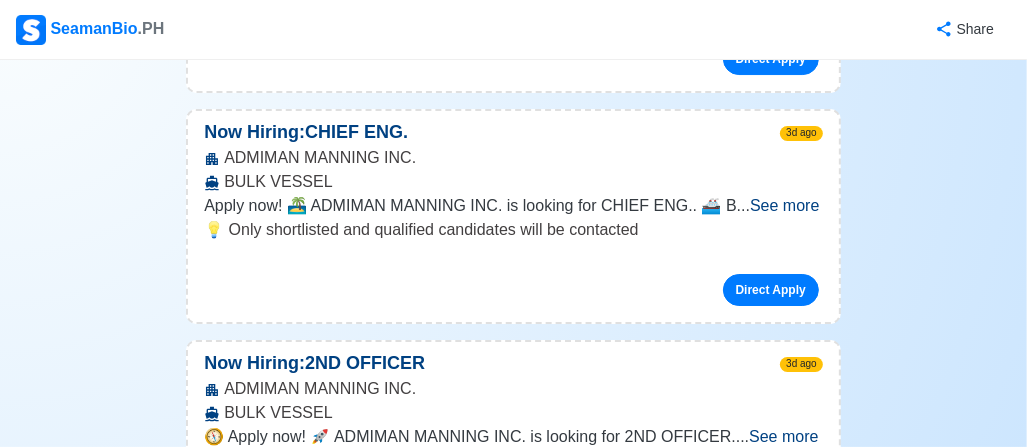 scroll, scrollTop: 20300, scrollLeft: 0, axis: vertical 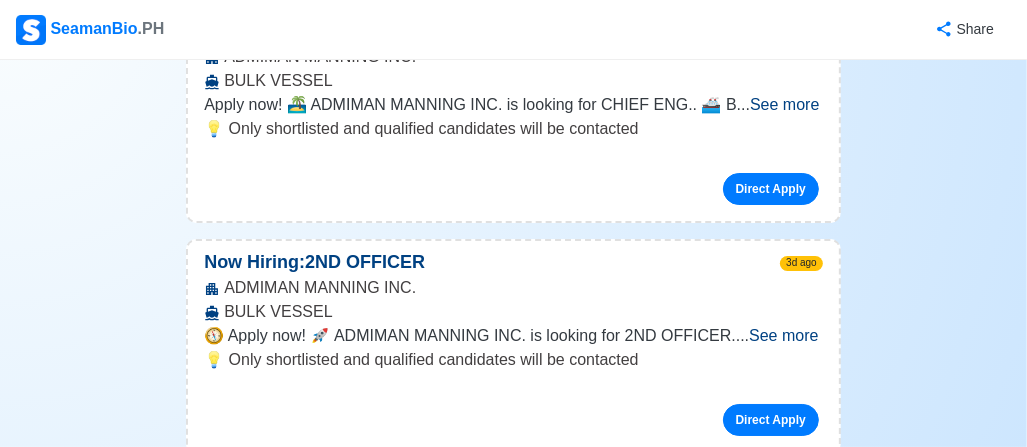 click on "See more" at bounding box center (505, 1853) 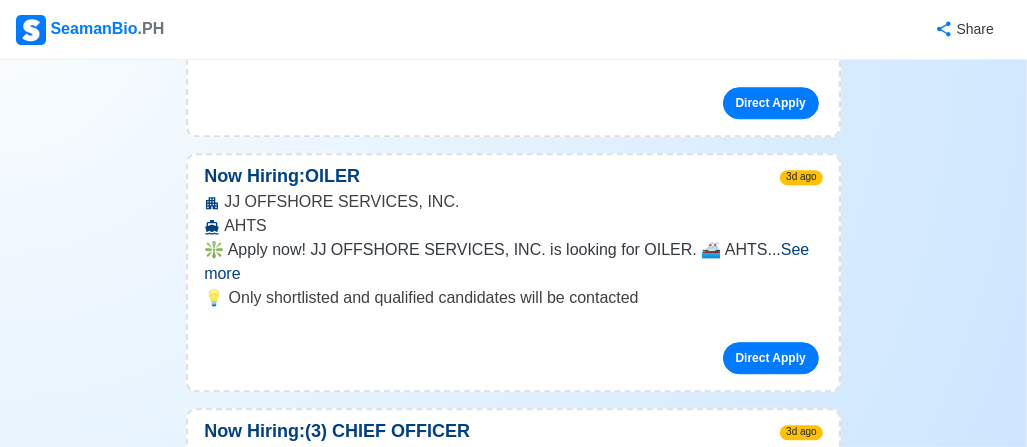 scroll, scrollTop: 24200, scrollLeft: 0, axis: vertical 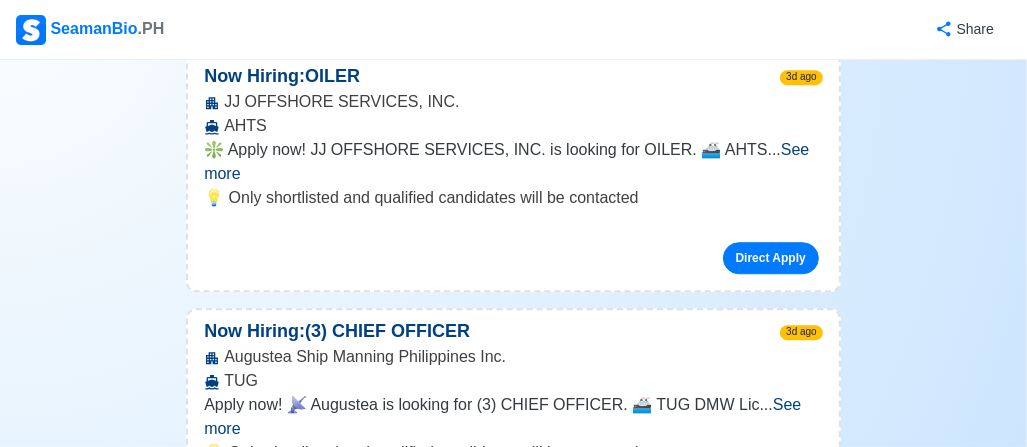 click on "See more" at bounding box center [493, 2201] 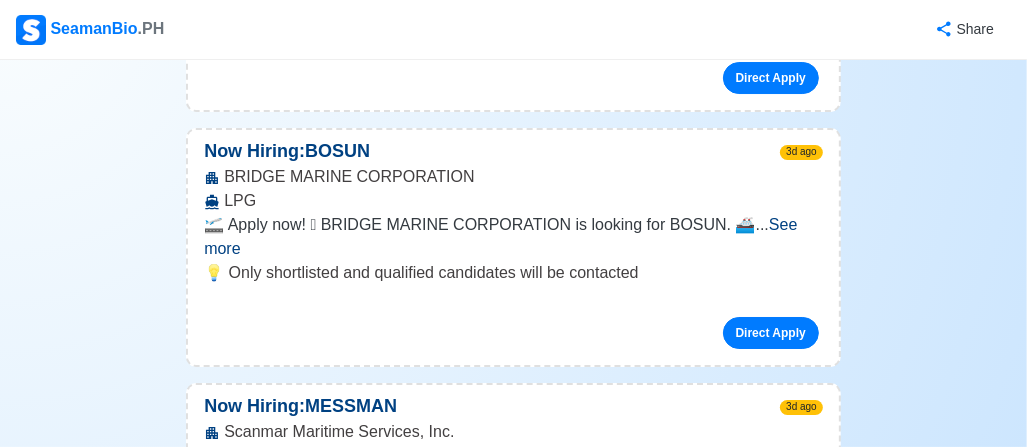 scroll, scrollTop: 25500, scrollLeft: 0, axis: vertical 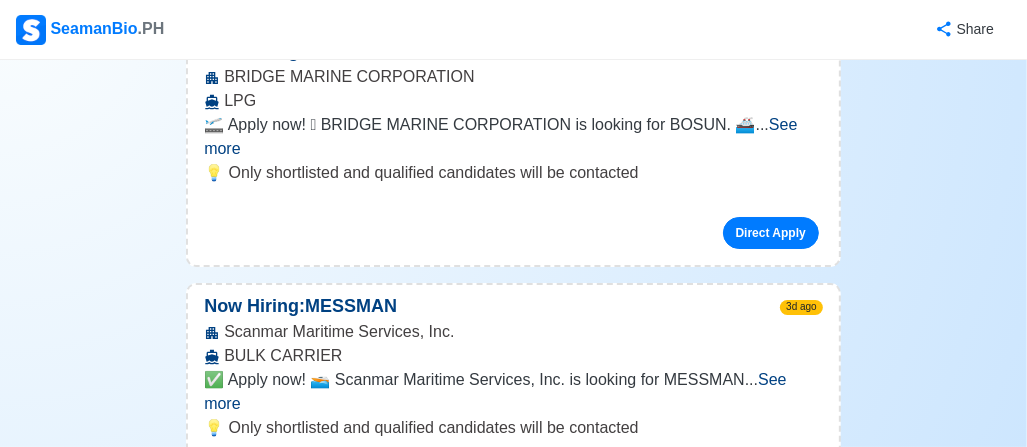 click on "See more" at bounding box center (493, 2272) 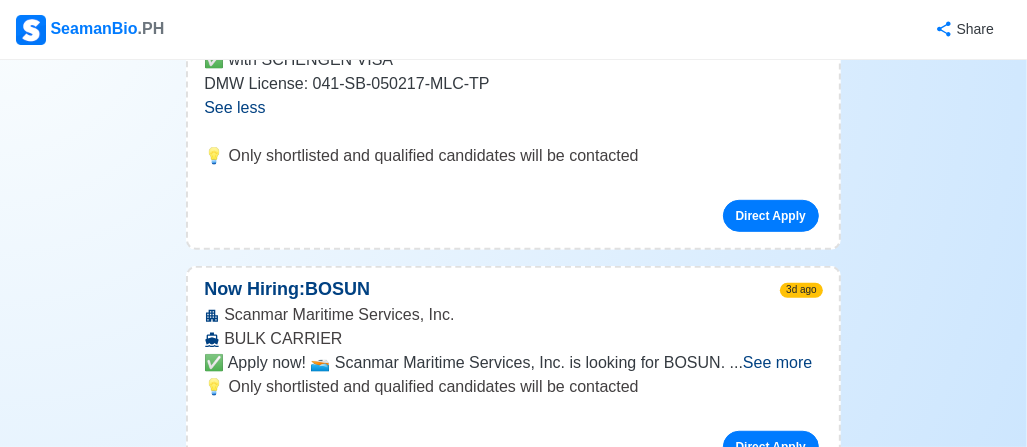 scroll, scrollTop: 26500, scrollLeft: 0, axis: vertical 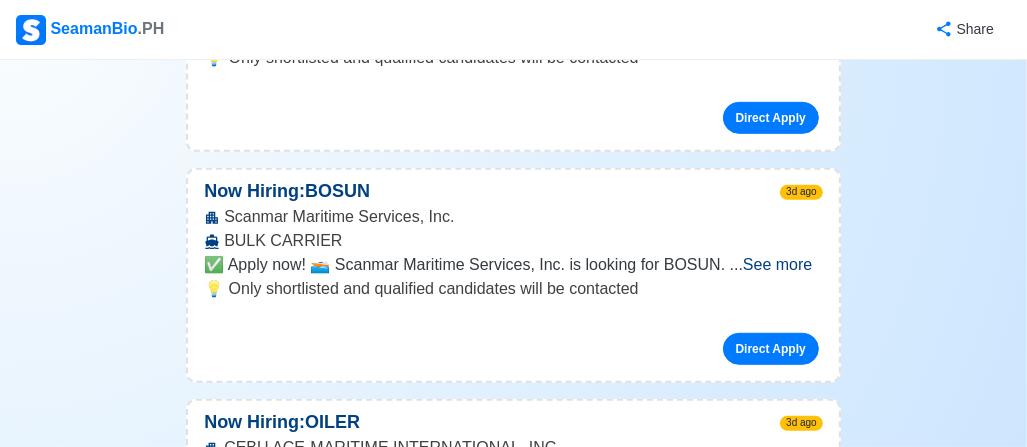 click on "See more" at bounding box center (785, 2400) 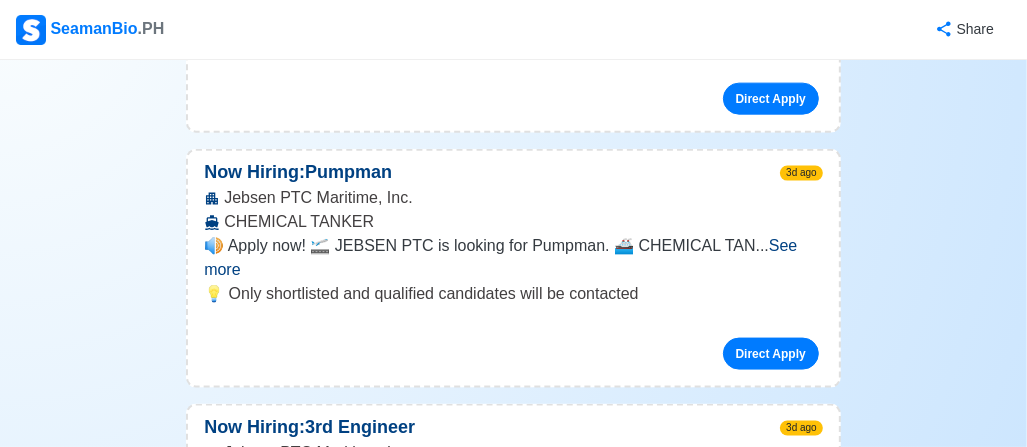 scroll, scrollTop: 32700, scrollLeft: 0, axis: vertical 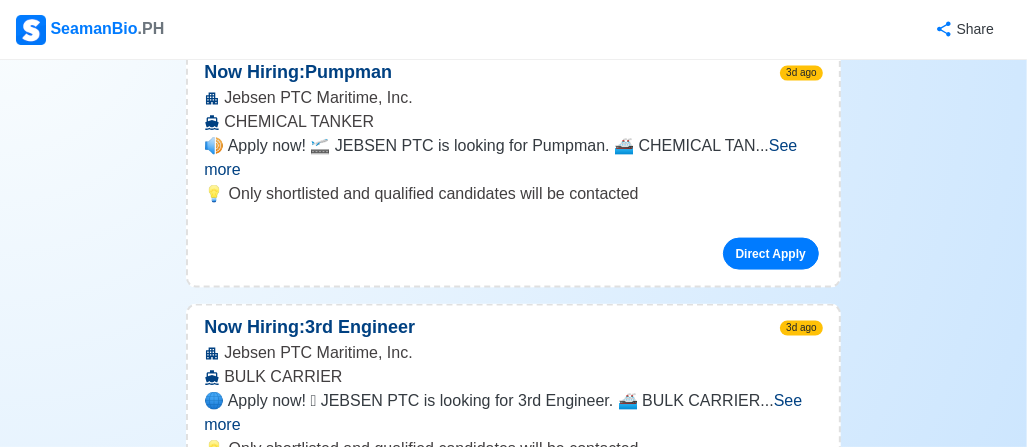 click on "See more" at bounding box center (494, 2938) 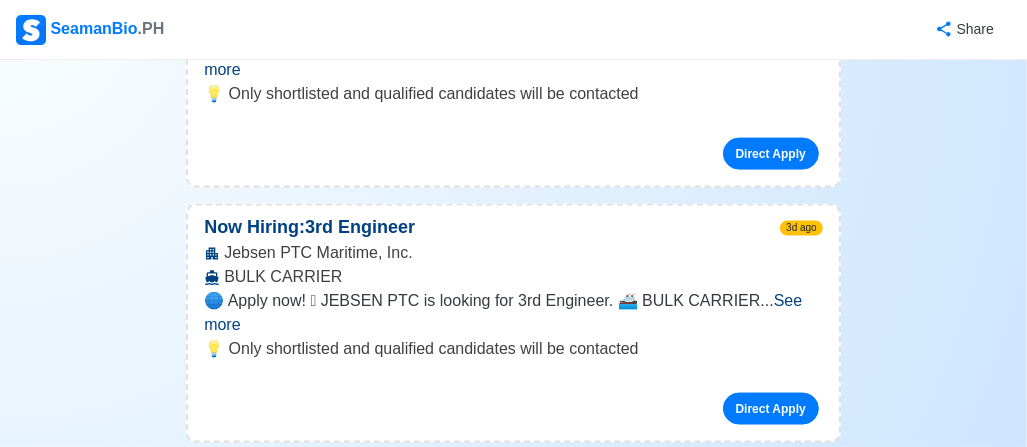 click on "Direct Apply" at bounding box center (771, 3031) 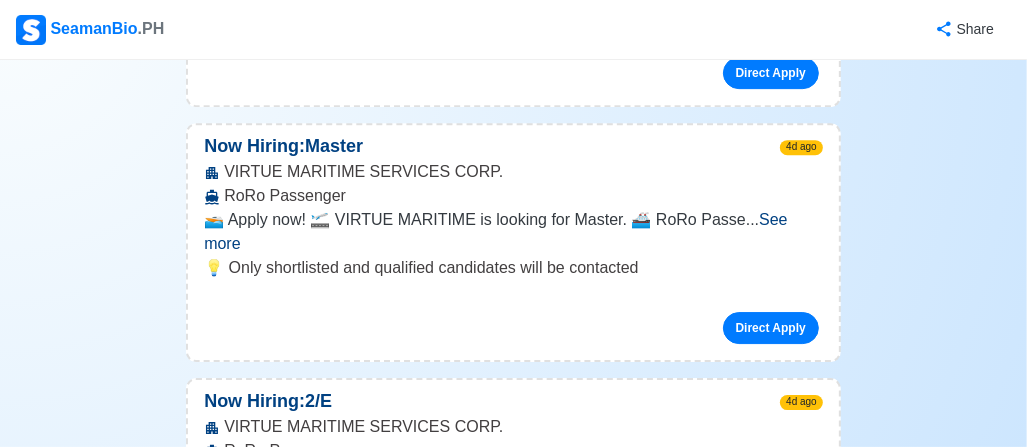scroll, scrollTop: 40400, scrollLeft: 0, axis: vertical 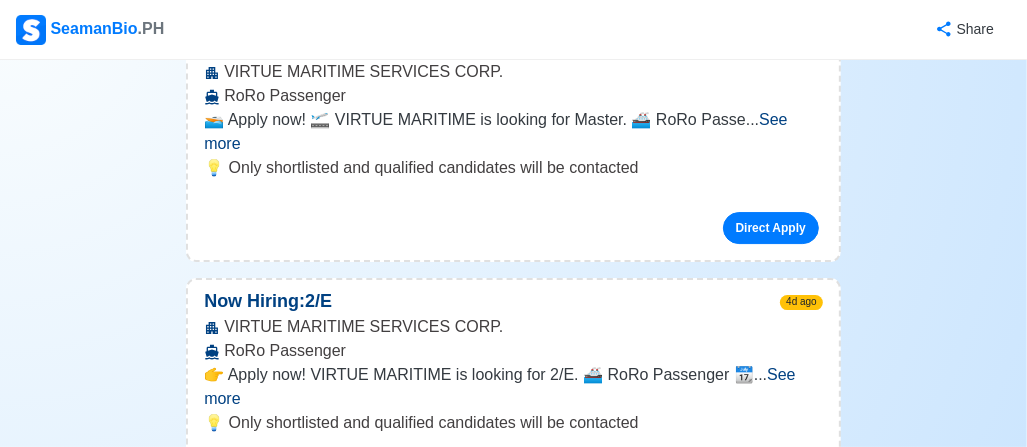 click on "See more" at bounding box center (498, 3629) 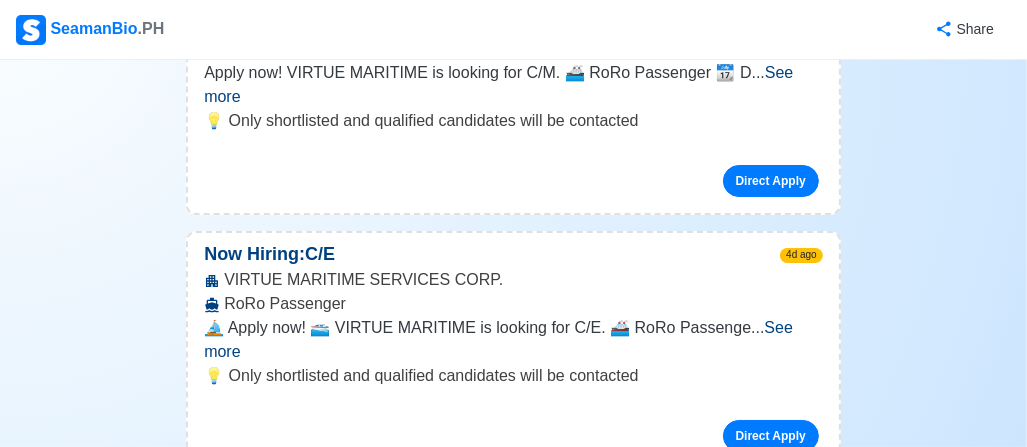 scroll, scrollTop: 40900, scrollLeft: 0, axis: vertical 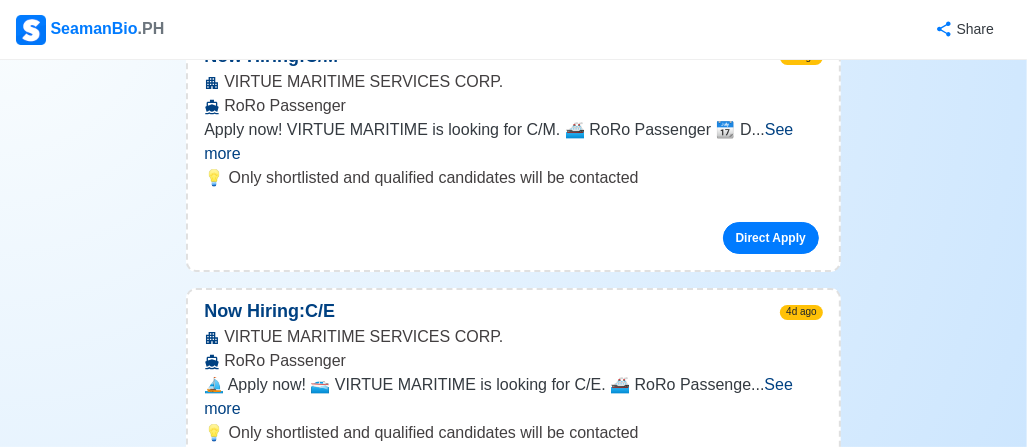 click on "See more" at bounding box center [786, 3516] 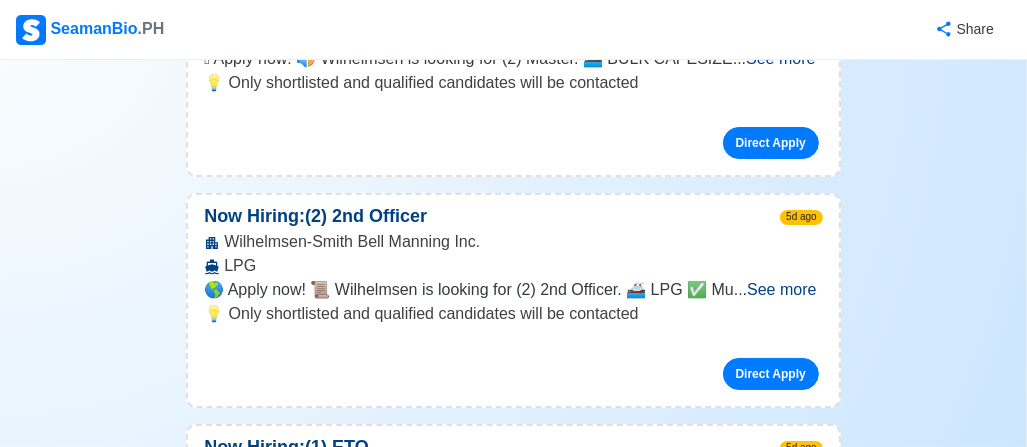 scroll, scrollTop: 48400, scrollLeft: 0, axis: vertical 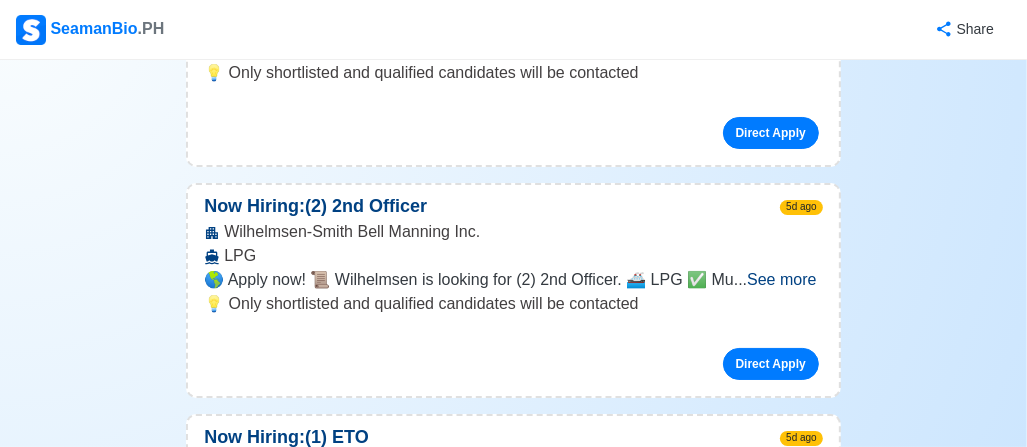 click on "Scroll to top" at bounding box center (514, 4109) 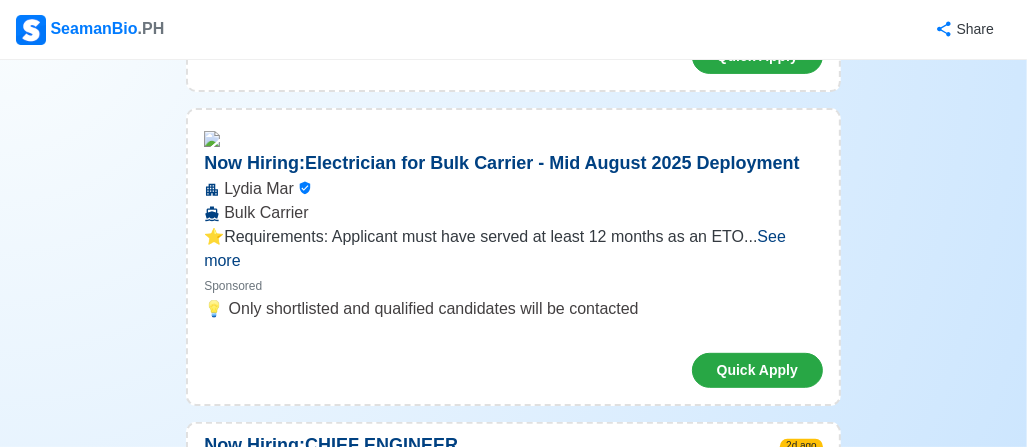 scroll, scrollTop: 0, scrollLeft: 0, axis: both 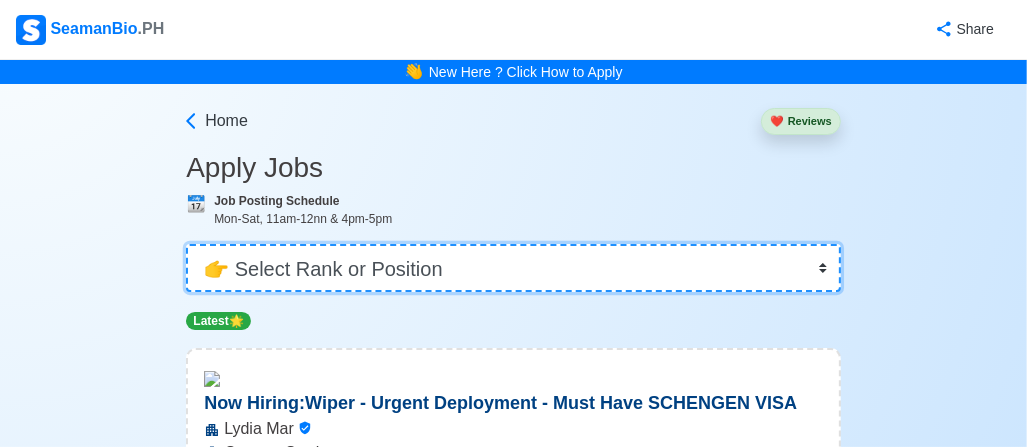 click on "👉 Select Rank or Position Master Chief Officer 2nd Officer 3rd Officer Junior Officer Chief Engineer 2nd Engineer 3rd Engineer 4th Engineer Gas Engineer Junior Engineer 1st Assistant Engineer 2nd Assistant Engineer 3rd Assistant Engineer ETO/ETR Electrician Electrical Engineer Oiler Fitter Welder Chief Cook Chef Cook Messman Wiper Rigger Ordinary Seaman Able Seaman Motorman Pumpman Bosun Cadet Reefer Mechanic Operator Repairman Painter Steward Waiter Others" at bounding box center [513, 268] 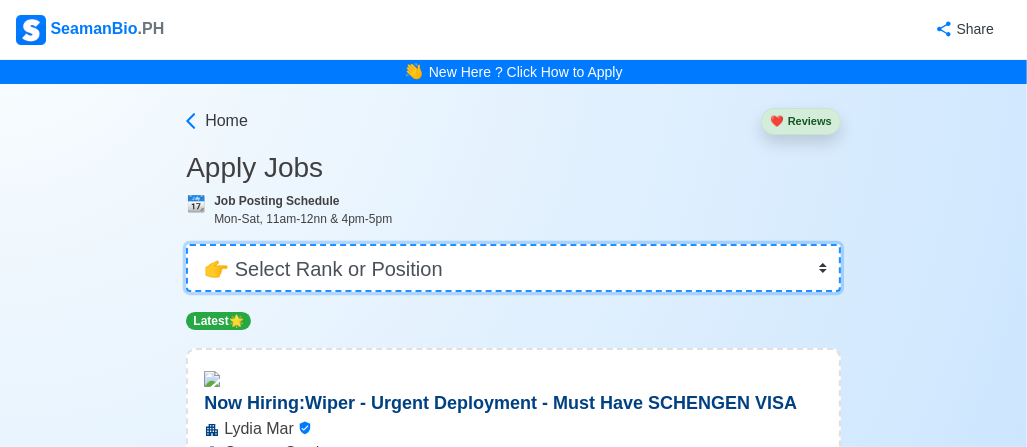 select on "Able Seaman" 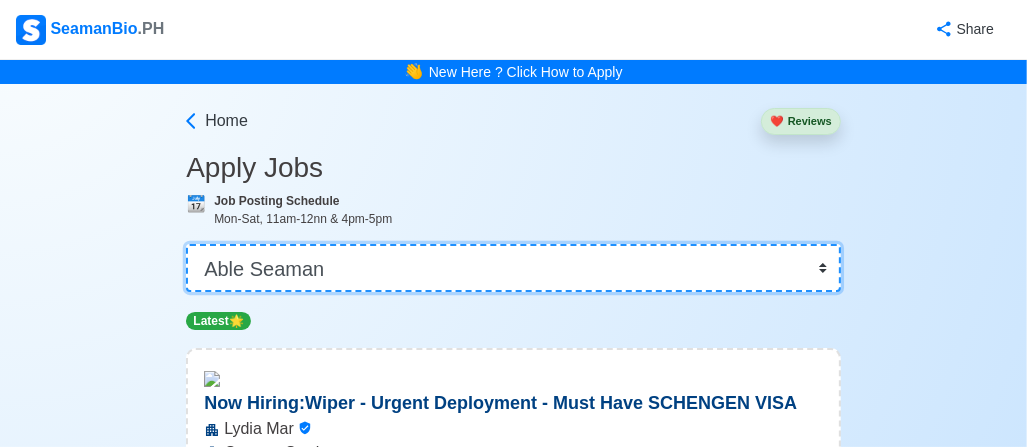 click on "👉 Select Rank or Position Master Chief Officer 2nd Officer 3rd Officer Junior Officer Chief Engineer 2nd Engineer 3rd Engineer 4th Engineer Gas Engineer Junior Engineer 1st Assistant Engineer 2nd Assistant Engineer 3rd Assistant Engineer ETO/ETR Electrician Electrical Engineer Oiler Fitter Welder Chief Cook Chef Cook Messman Wiper Rigger Ordinary Seaman Able Seaman Motorman Pumpman Bosun Cadet Reefer Mechanic Operator Repairman Painter Steward Waiter Others" at bounding box center (513, 268) 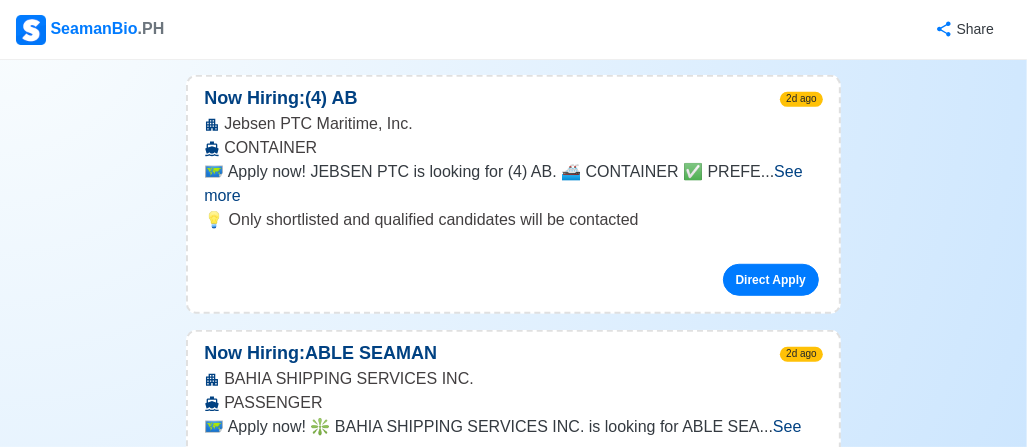 scroll, scrollTop: 900, scrollLeft: 0, axis: vertical 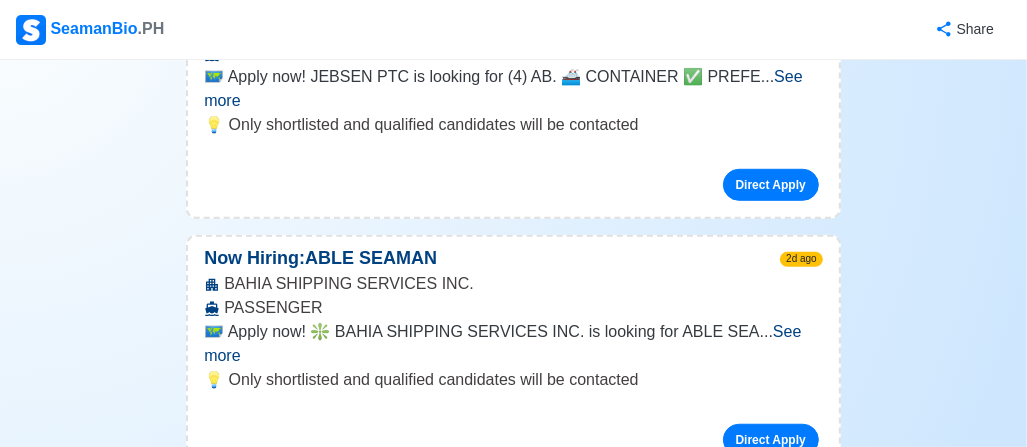 click on "See more" at bounding box center [502, 343] 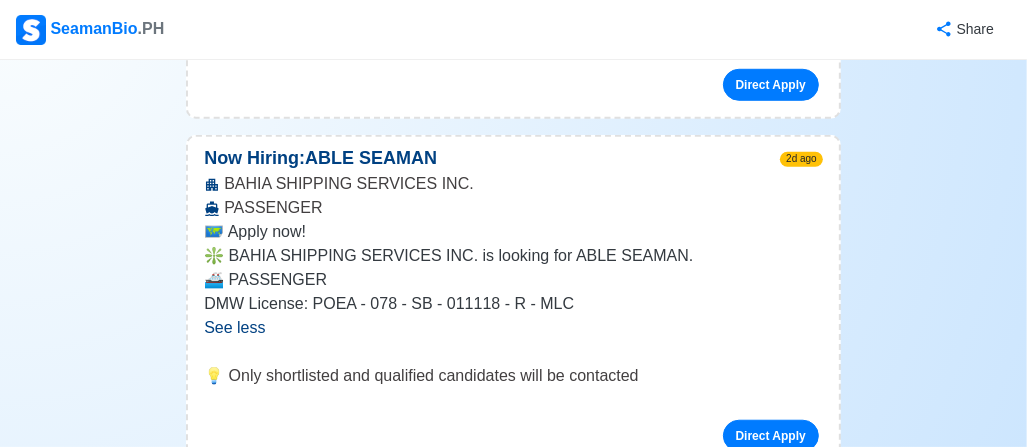 scroll, scrollTop: 1100, scrollLeft: 0, axis: vertical 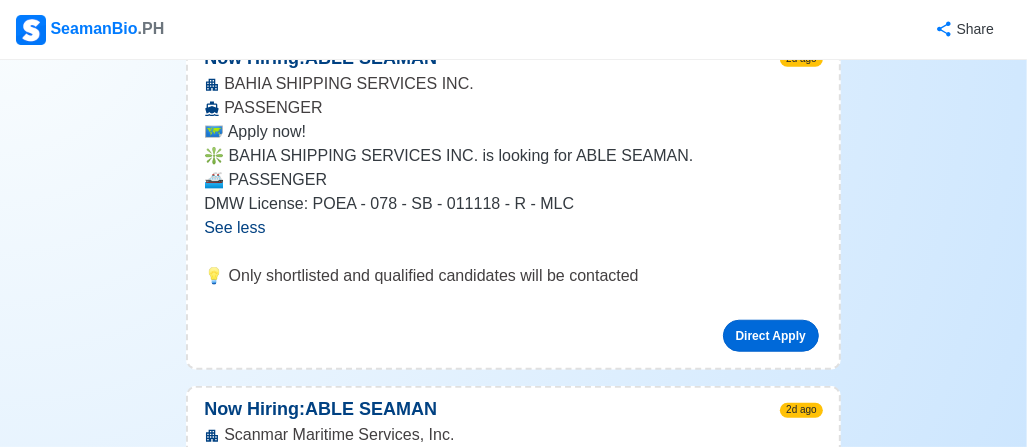 click on "Direct Apply" at bounding box center (771, 336) 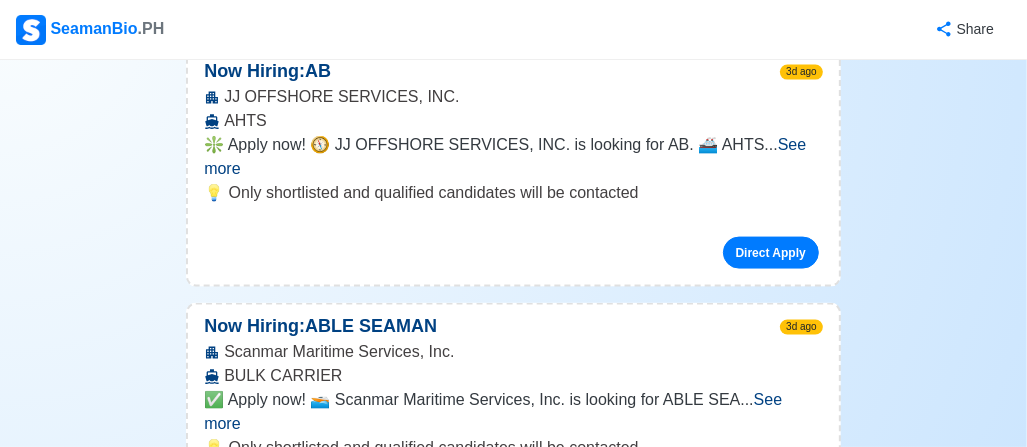 scroll, scrollTop: 2000, scrollLeft: 0, axis: vertical 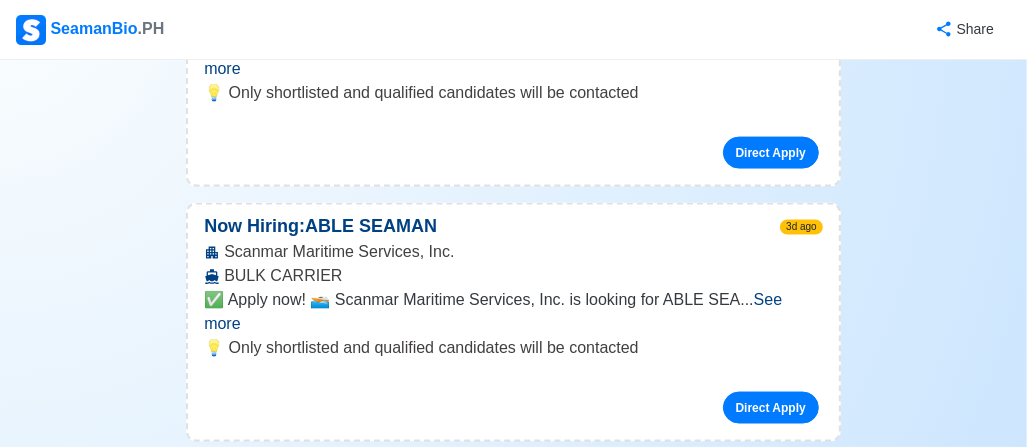 click on "See more" at bounding box center (493, 311) 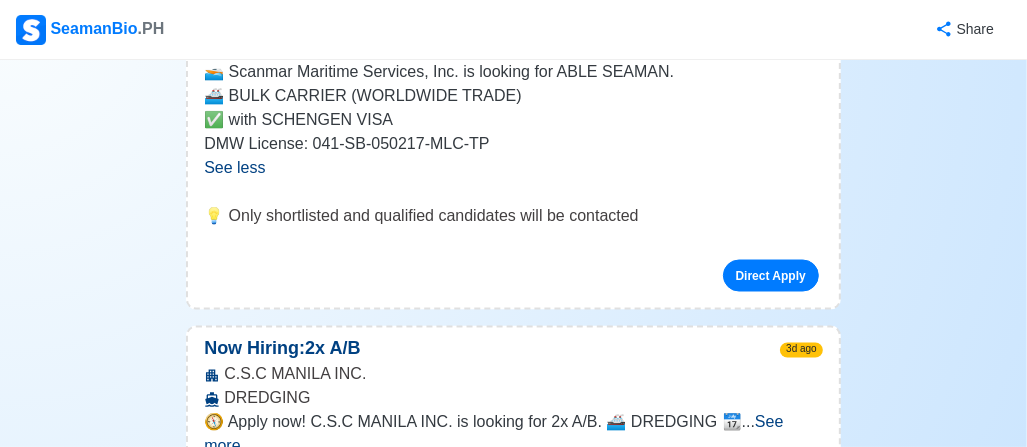 scroll, scrollTop: 2300, scrollLeft: 0, axis: vertical 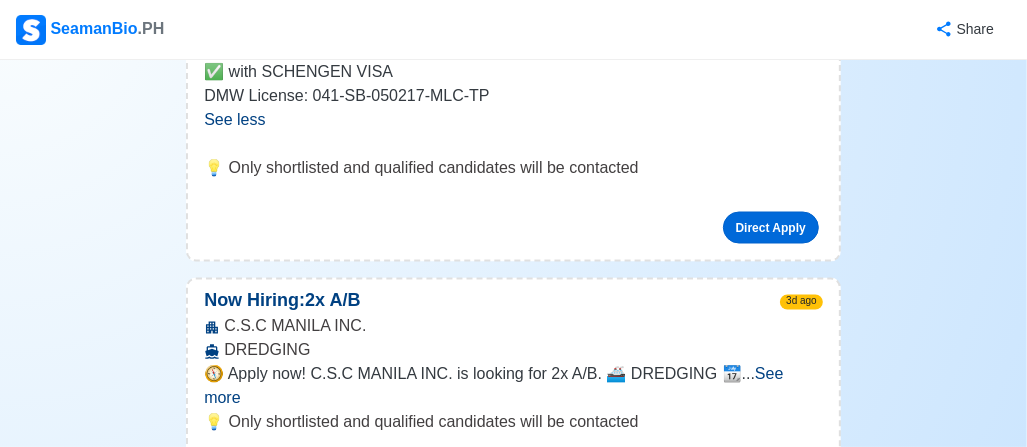 click on "Direct Apply" at bounding box center [771, 228] 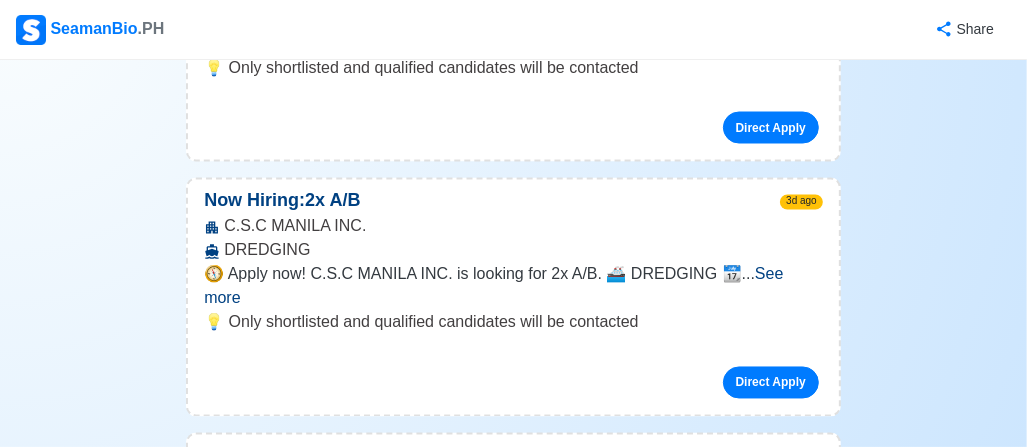 click on "See more" at bounding box center [493, 286] 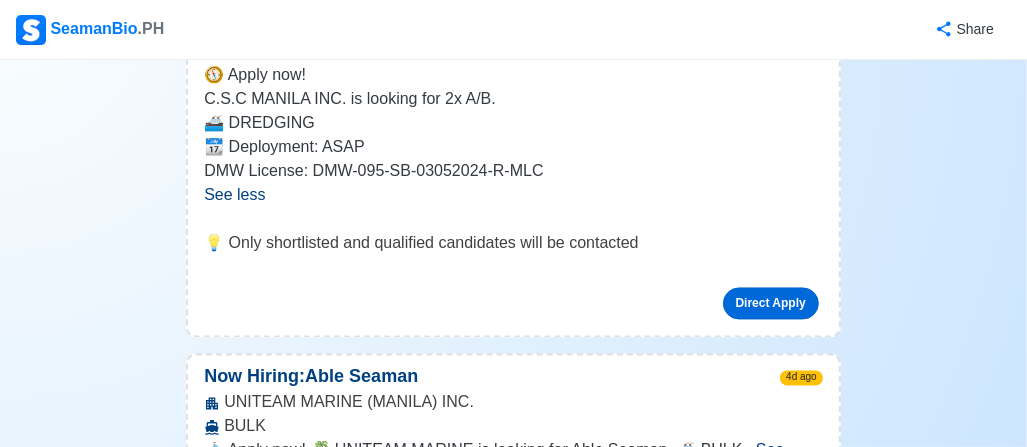 scroll, scrollTop: 2500, scrollLeft: 0, axis: vertical 